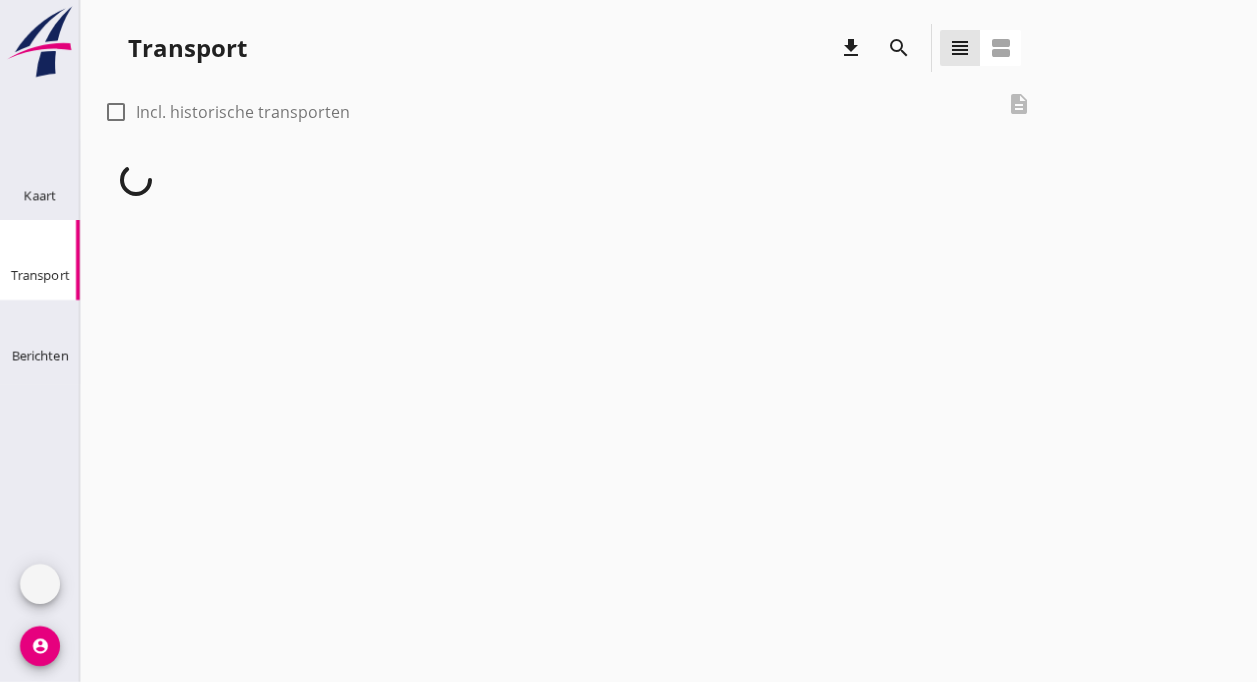scroll, scrollTop: 0, scrollLeft: 0, axis: both 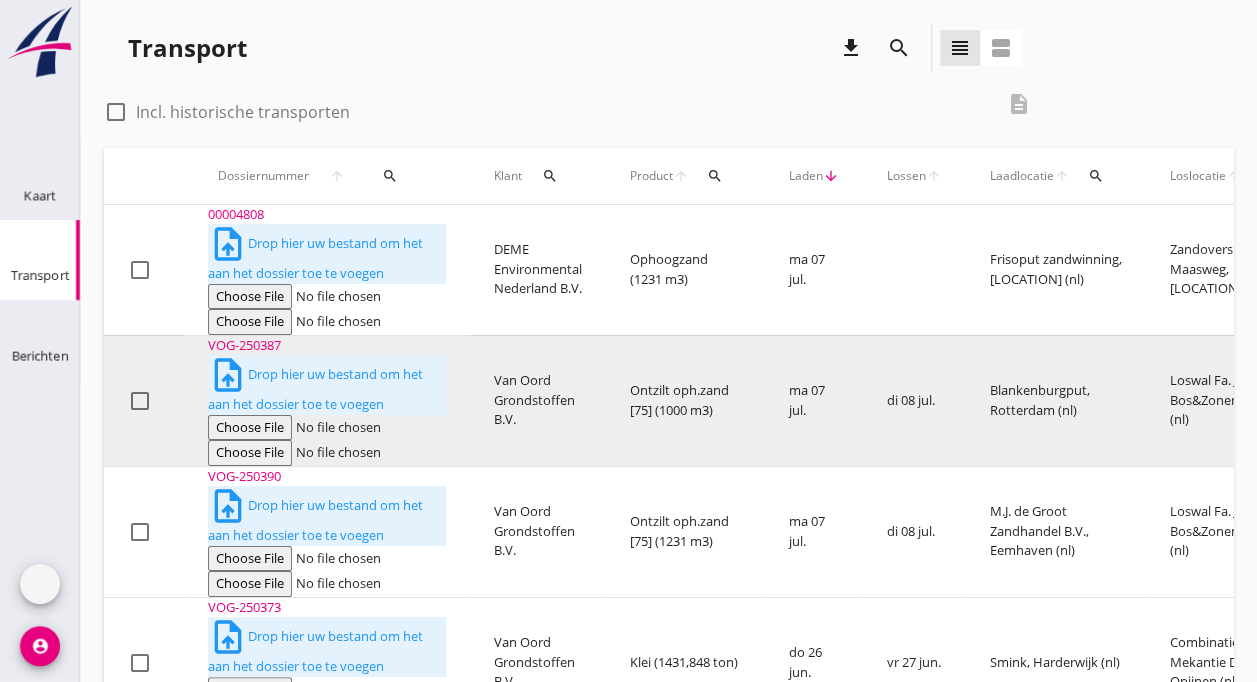 click on "VOG-250387  upload_file  Drop hier uw bestand om het aan het dossier toe te voegen" at bounding box center (327, 270) 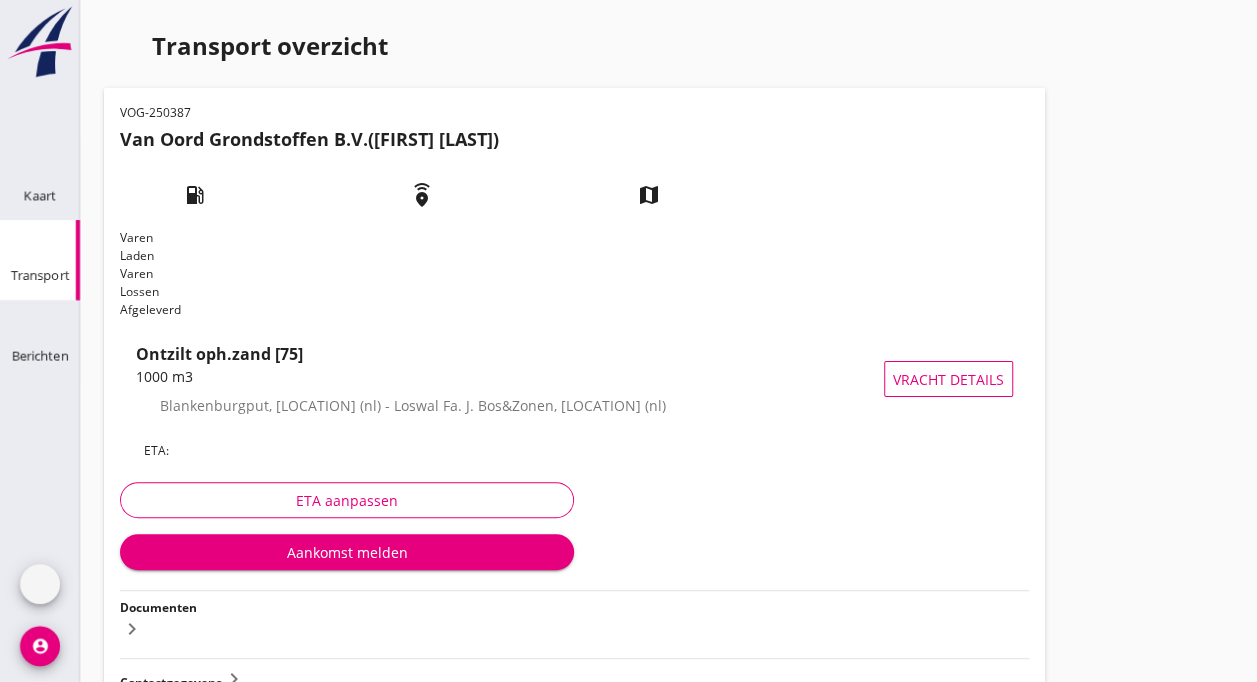 click on "Transport" at bounding box center [40, 246] 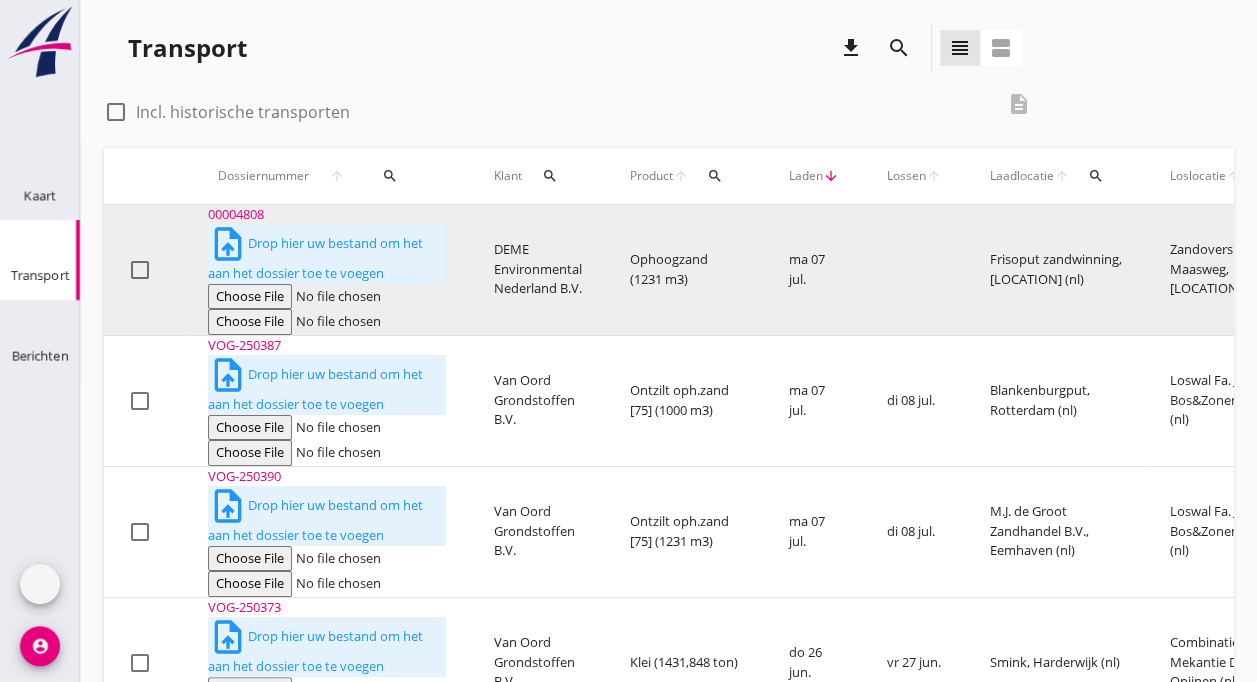 click on "DEME Environmental Nederland B.V." at bounding box center [538, 270] 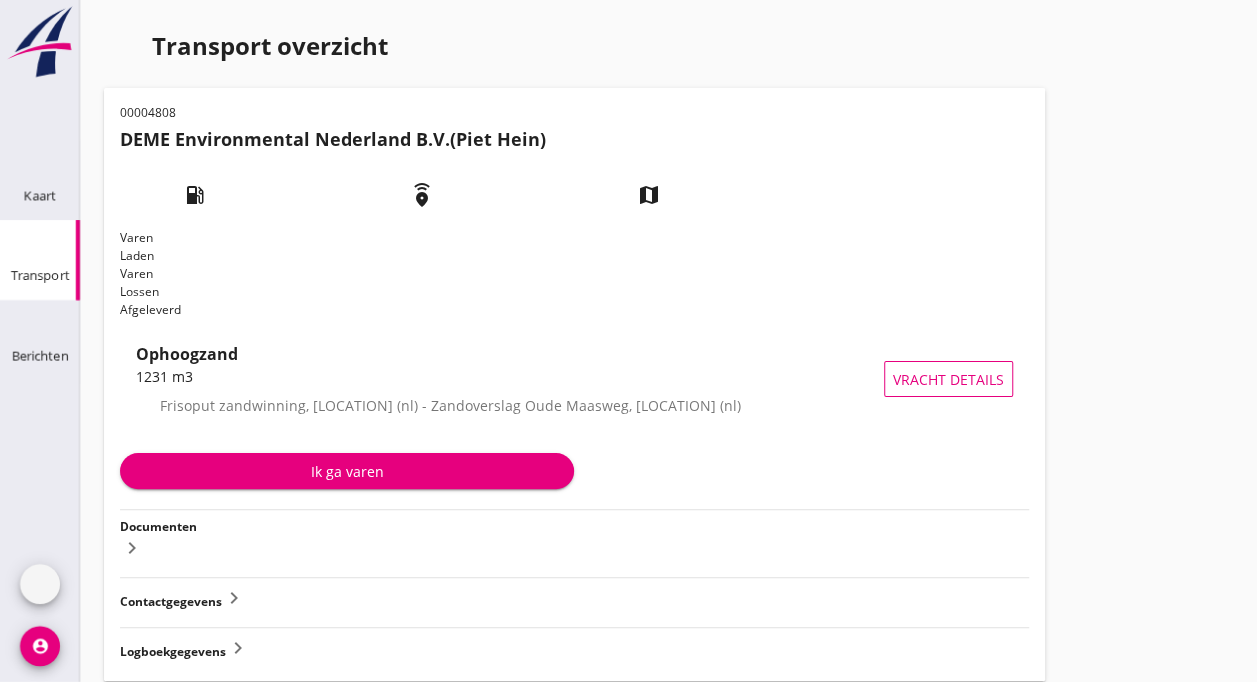 click at bounding box center (24, 230) 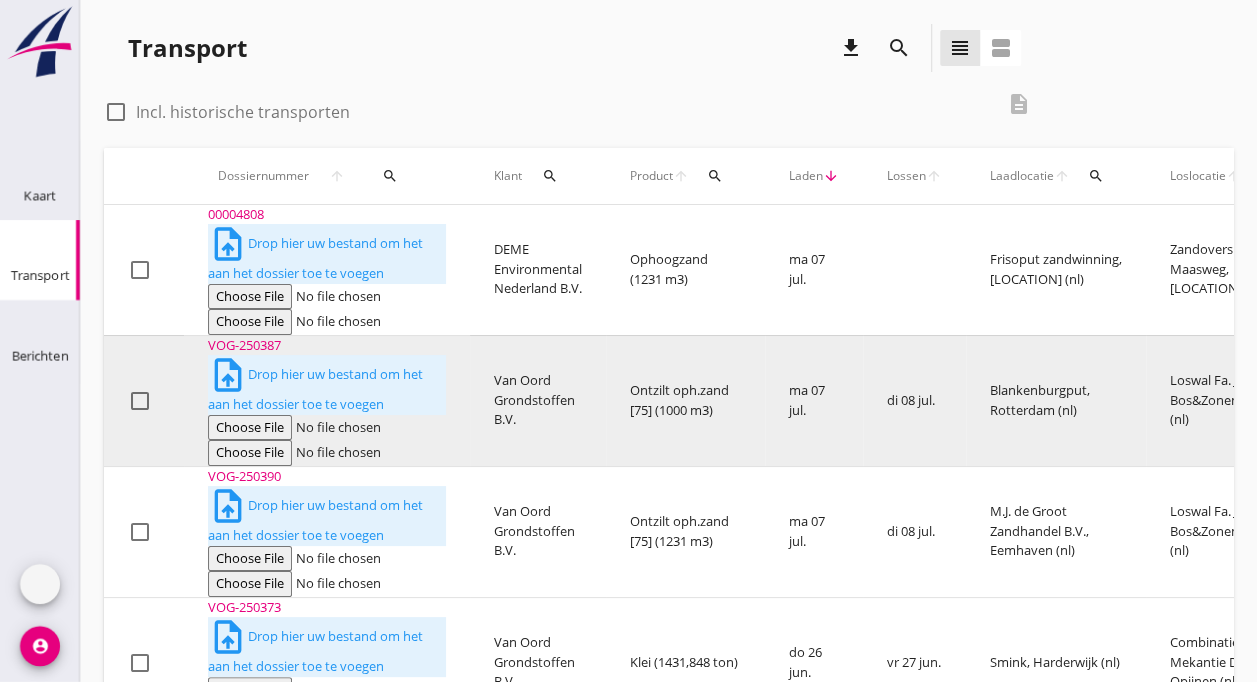 click on "Van Oord Grondstoffen B.V." at bounding box center [538, 270] 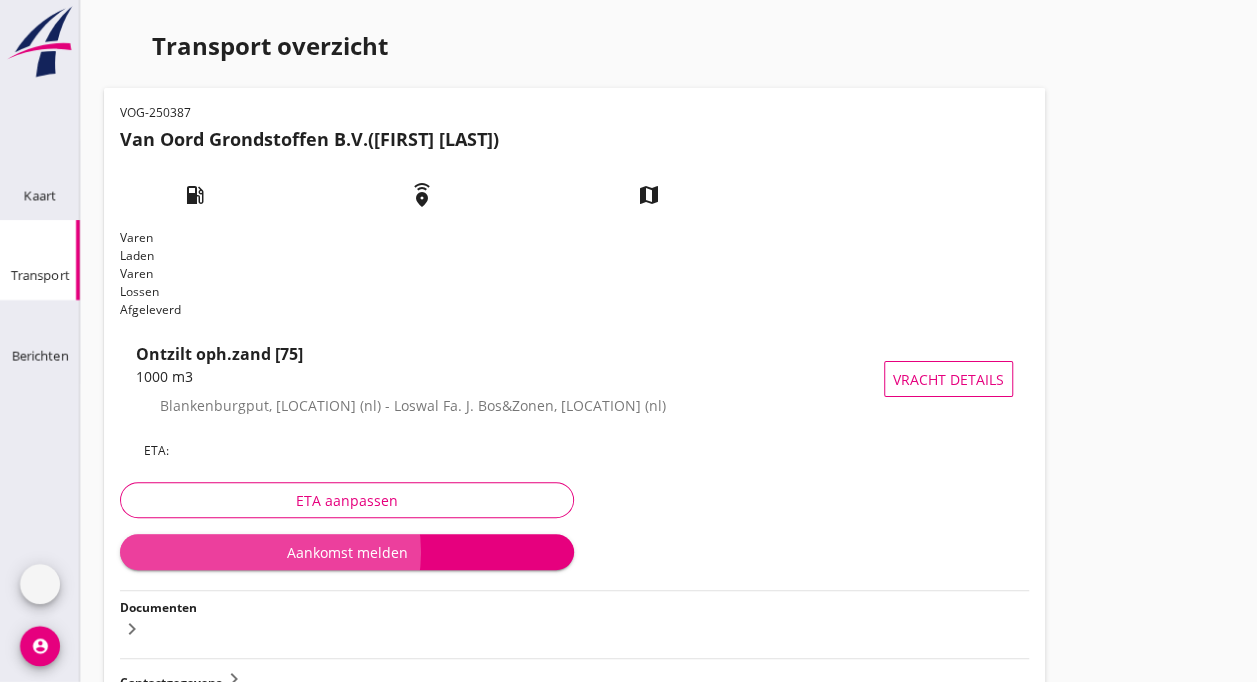 click on "Aankomst melden" at bounding box center [347, 552] 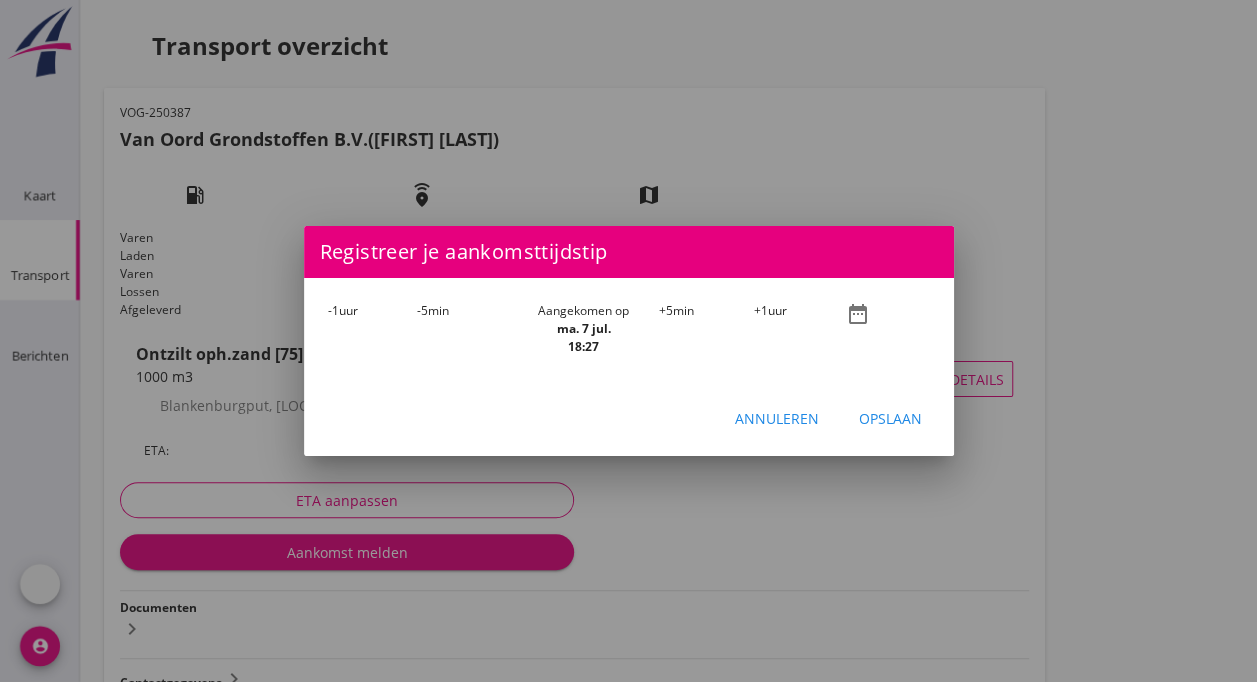 click on "-1  uur" at bounding box center (373, 329) 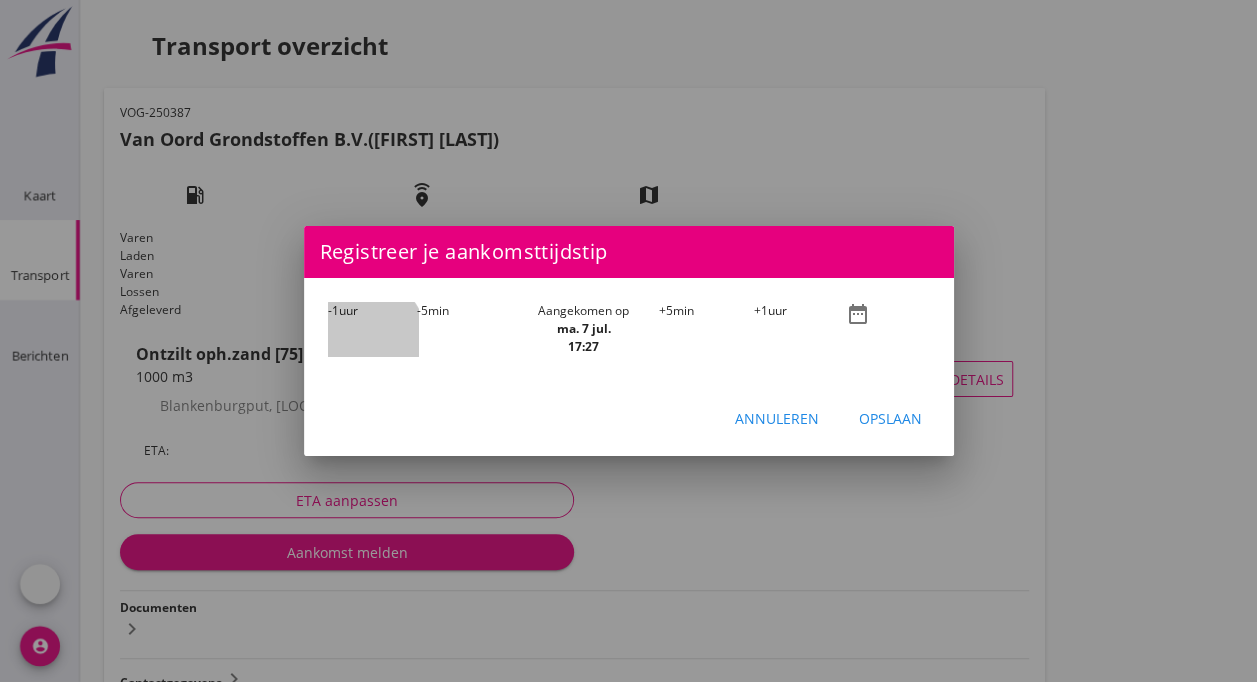 click on "-1  uur" at bounding box center [373, 329] 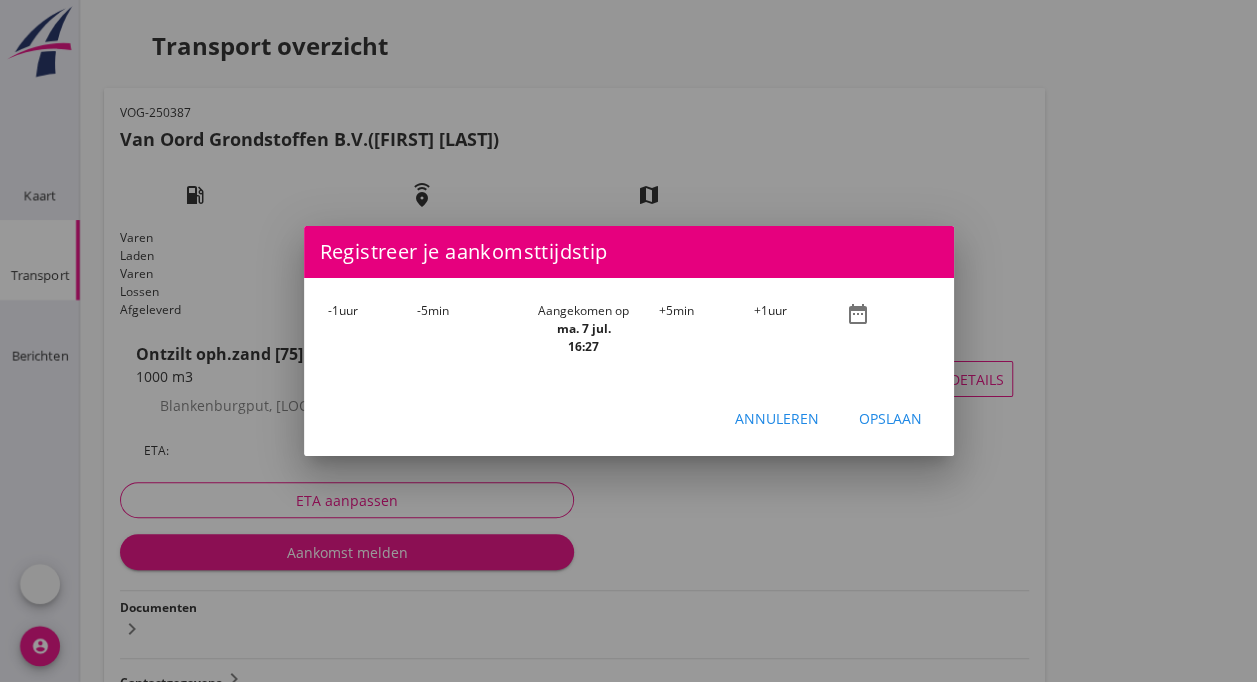 click on "-1  uur" at bounding box center (373, 329) 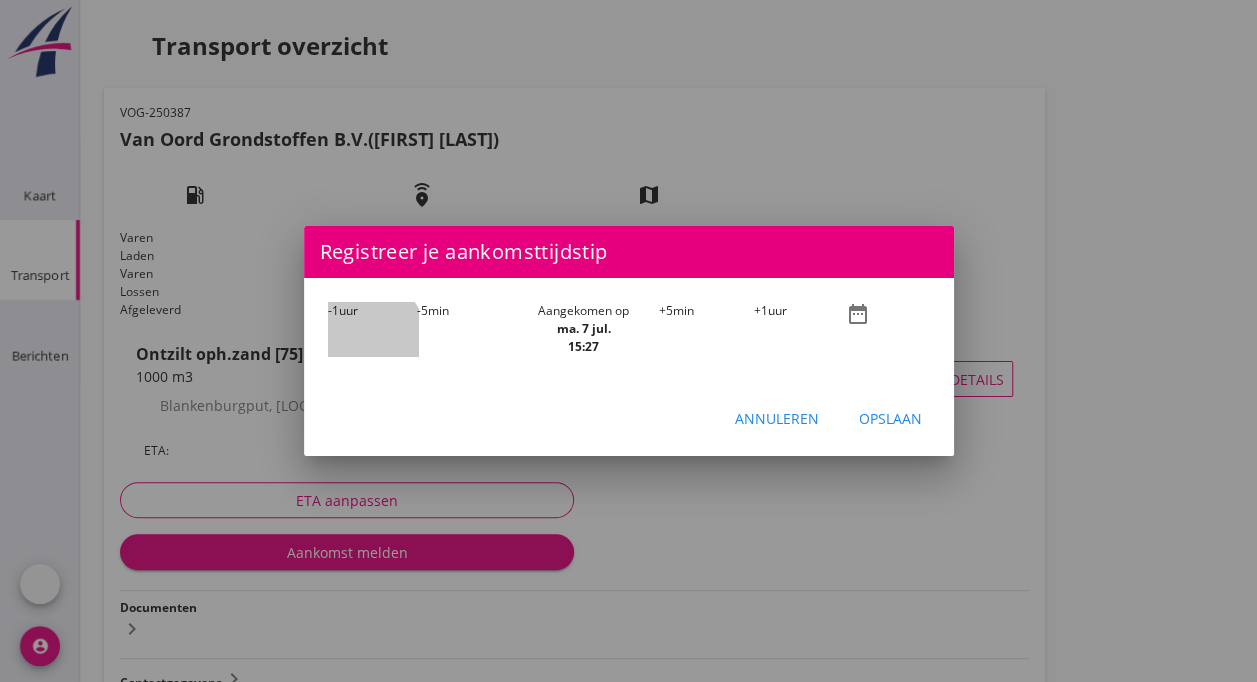 click on "-1  uur" at bounding box center [373, 329] 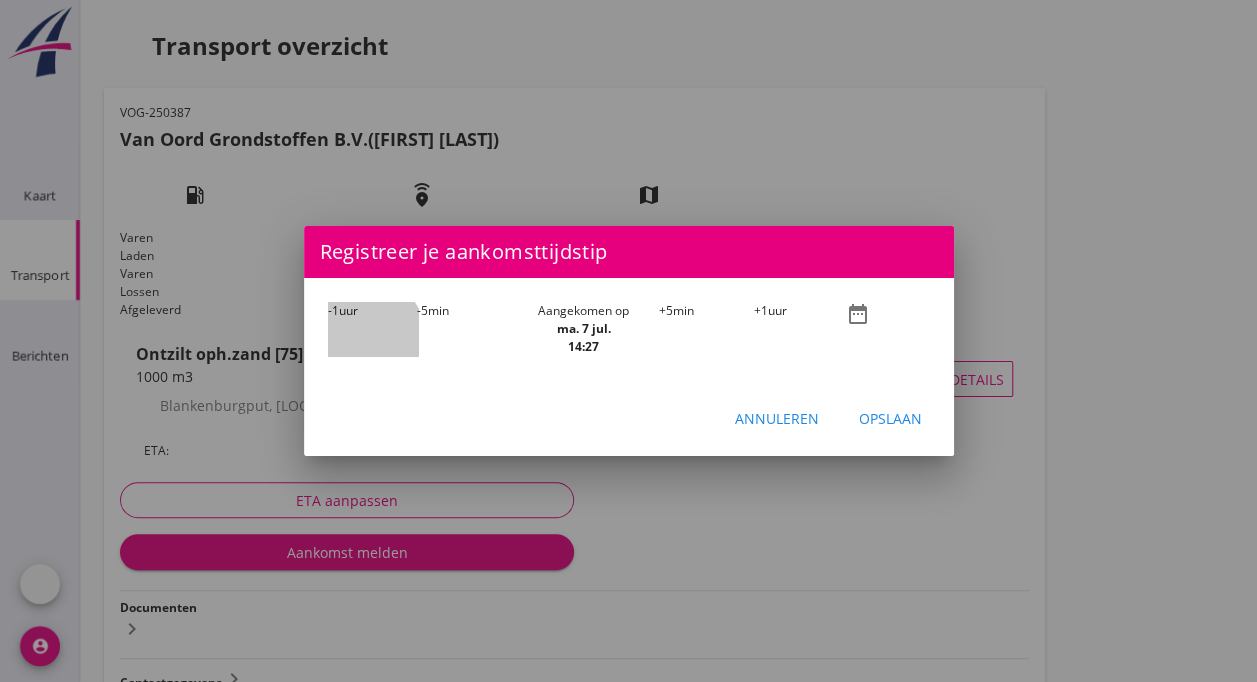 click on "-1  uur" at bounding box center (373, 329) 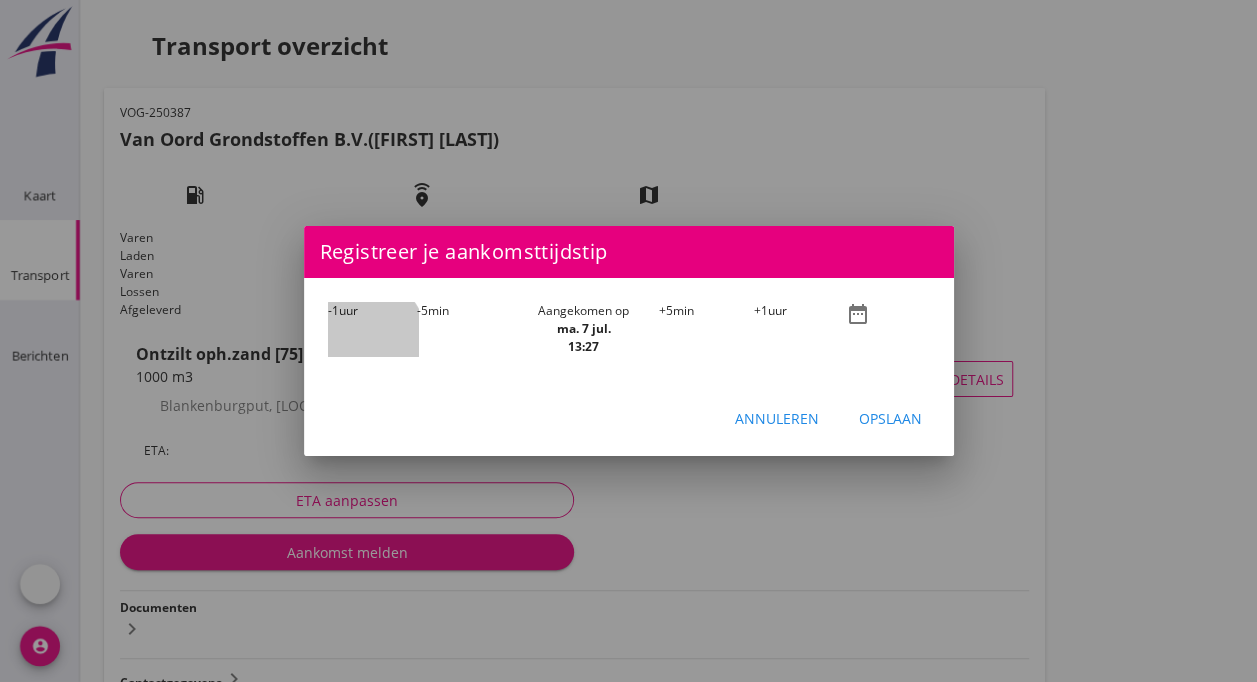 click on "-1  uur" at bounding box center [373, 329] 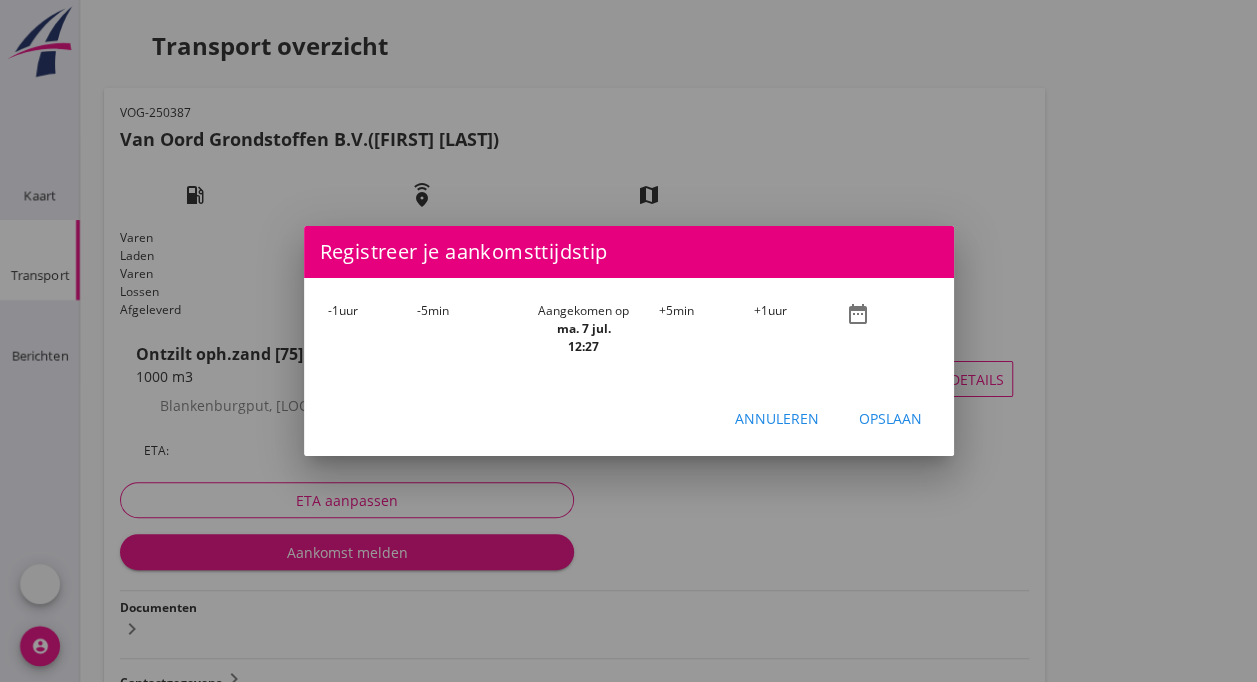 click on "-1  uur" at bounding box center [373, 329] 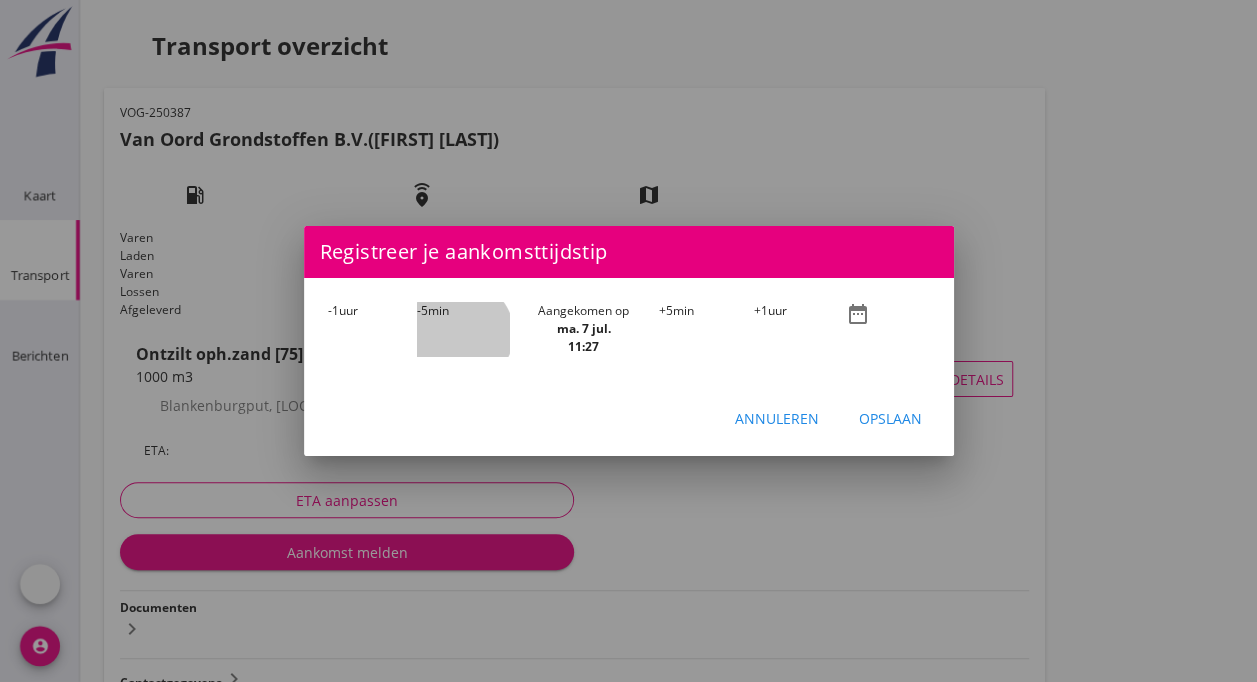 click on "-5" at bounding box center (422, 310) 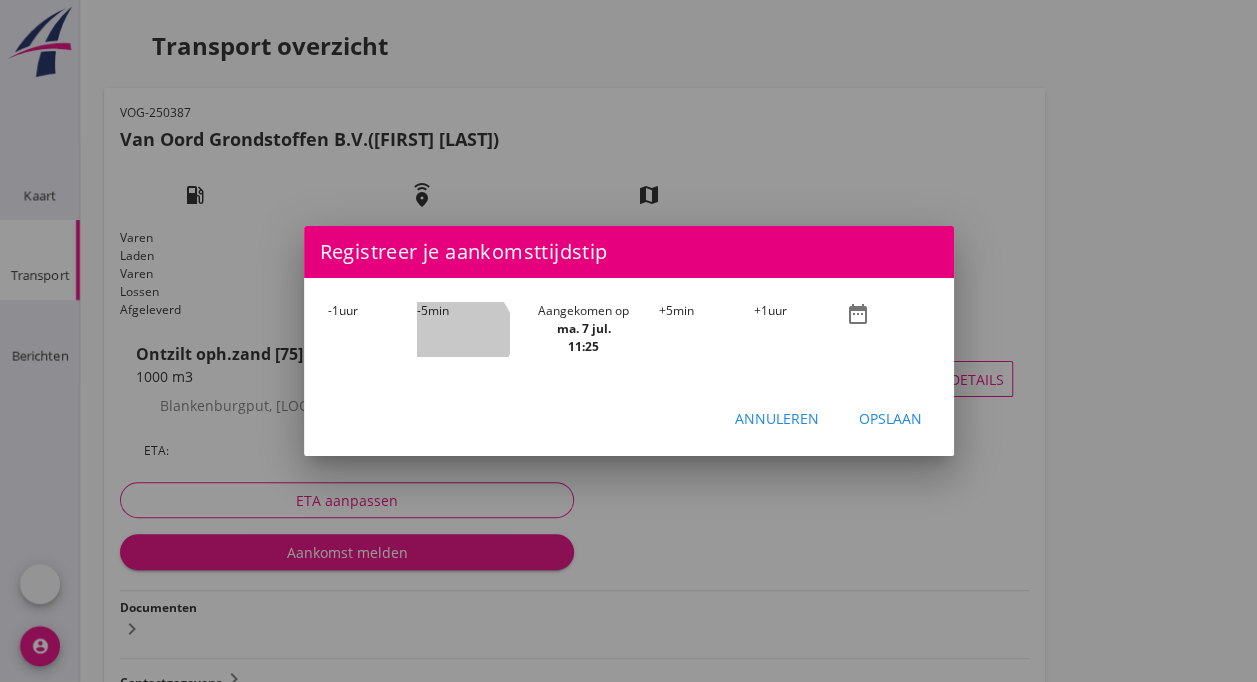 click on "-5" at bounding box center [422, 310] 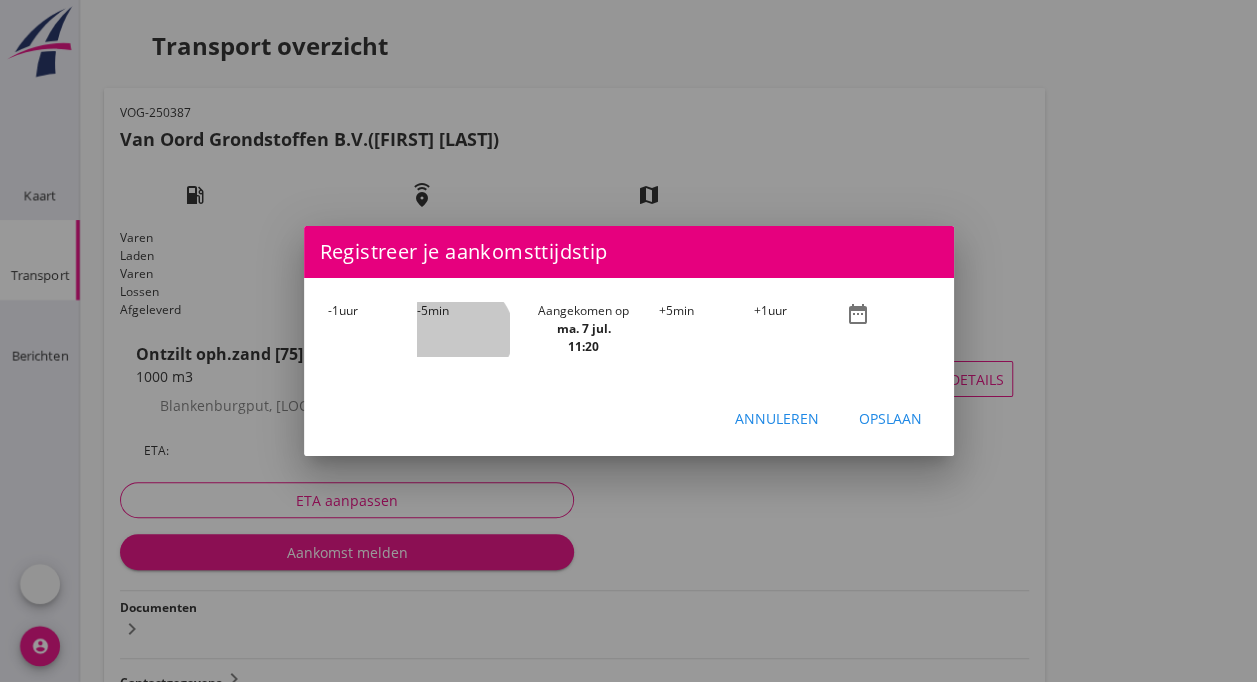 click on "-5" at bounding box center (422, 310) 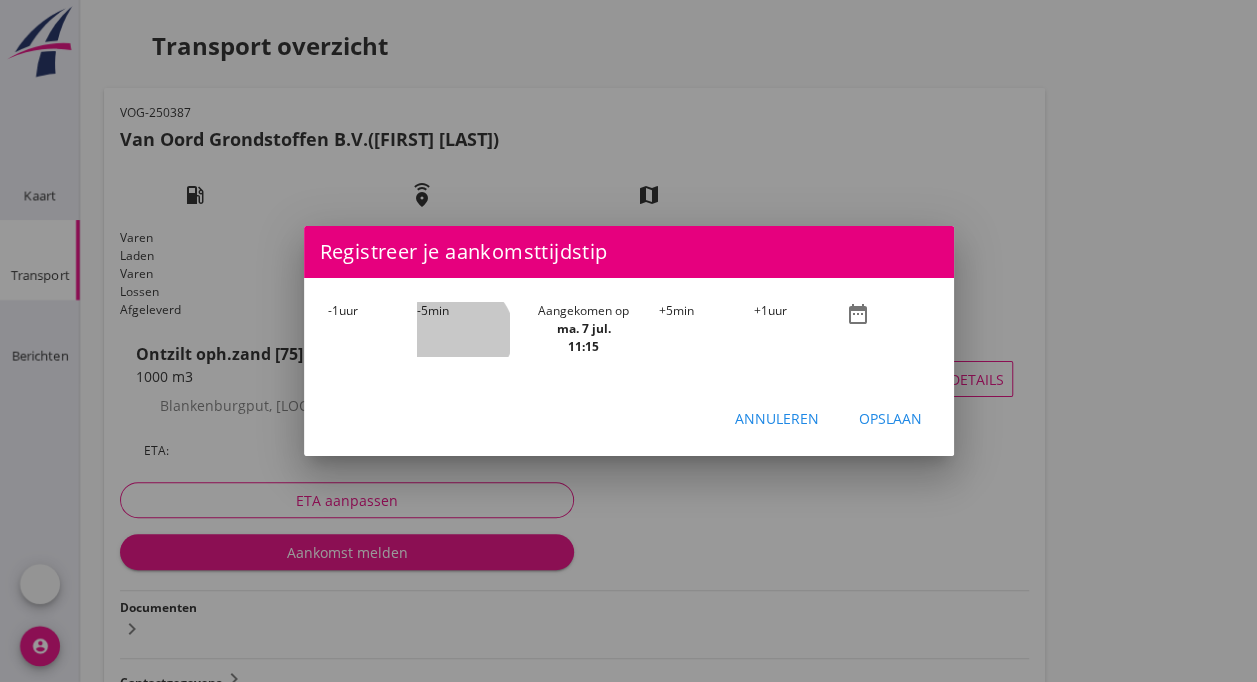 click on "-5" at bounding box center (422, 310) 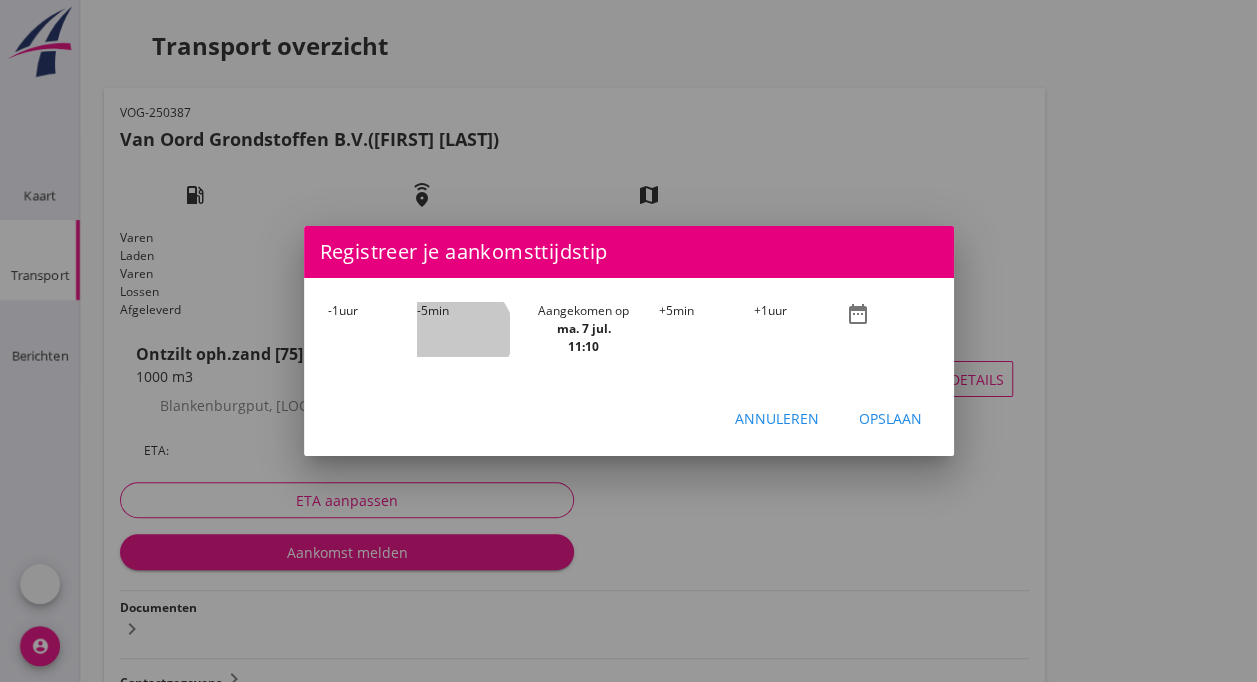 click on "-5" at bounding box center (422, 310) 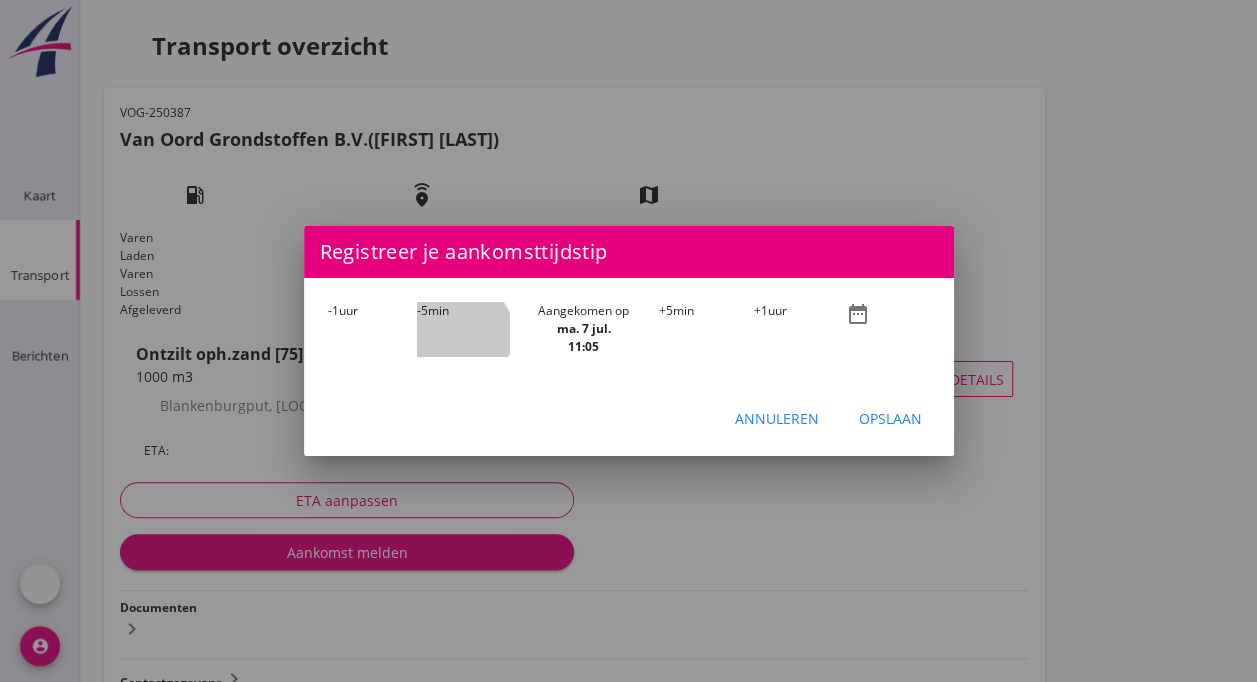 click on "-5" at bounding box center (422, 310) 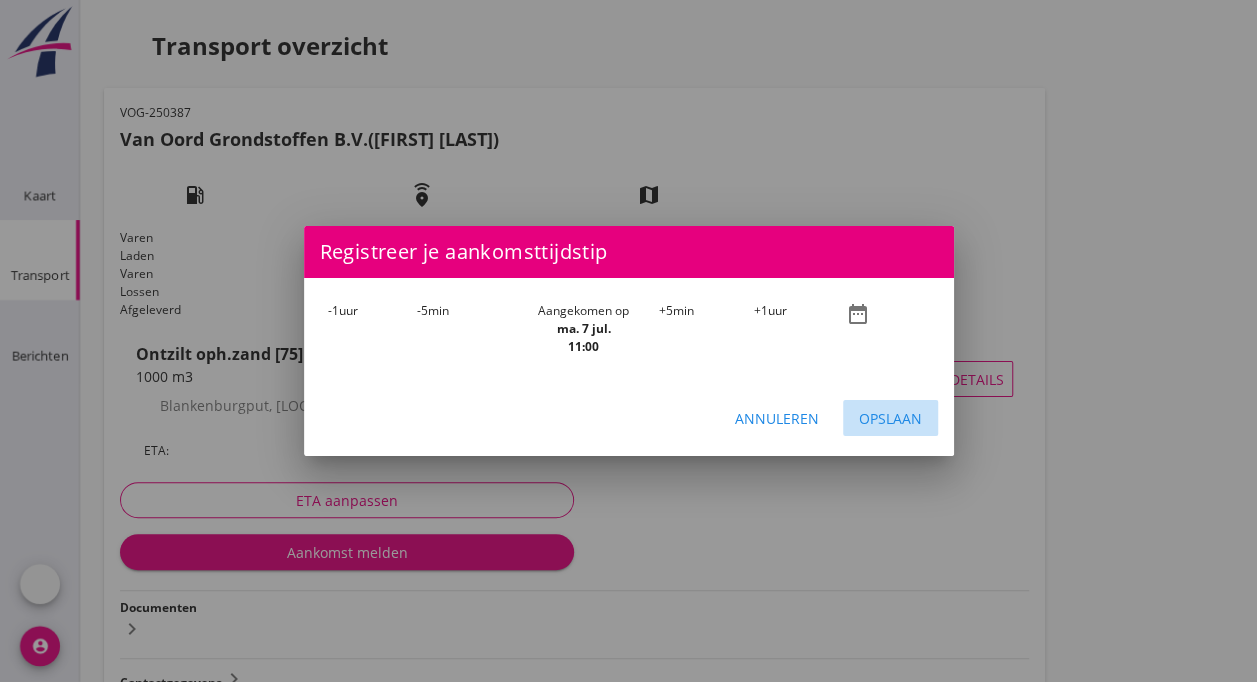 click on "Opslaan" at bounding box center (890, 418) 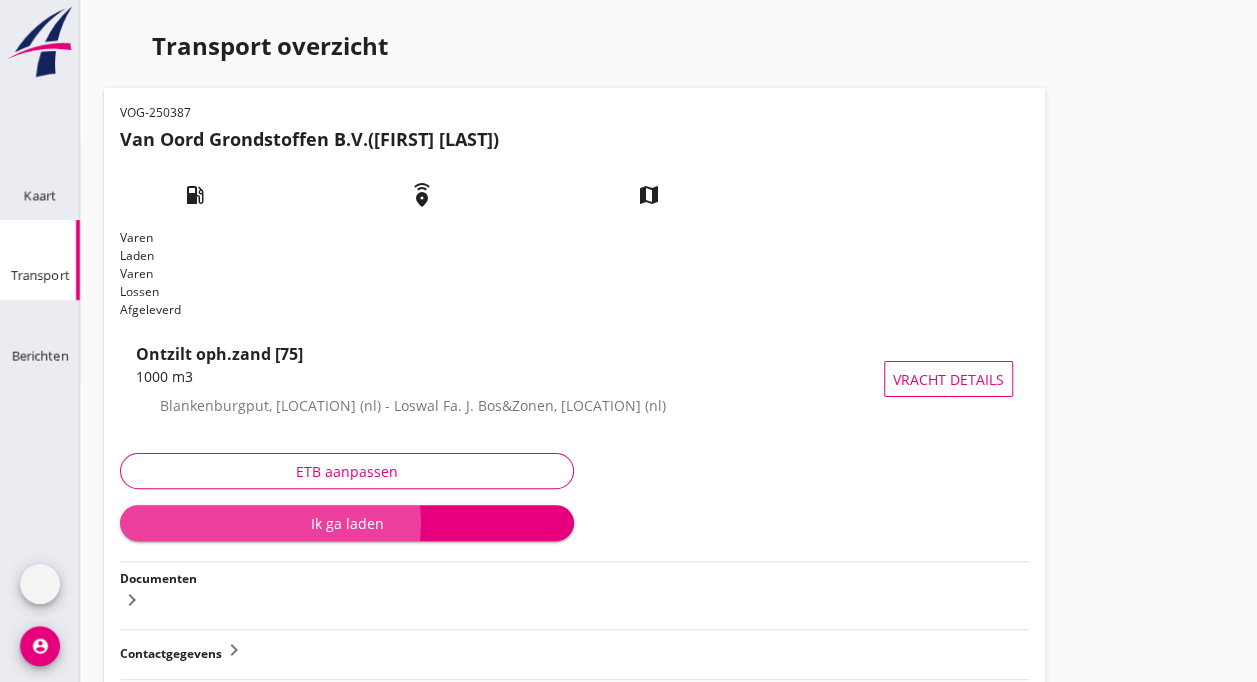click on "Ik ga laden" at bounding box center (347, 523) 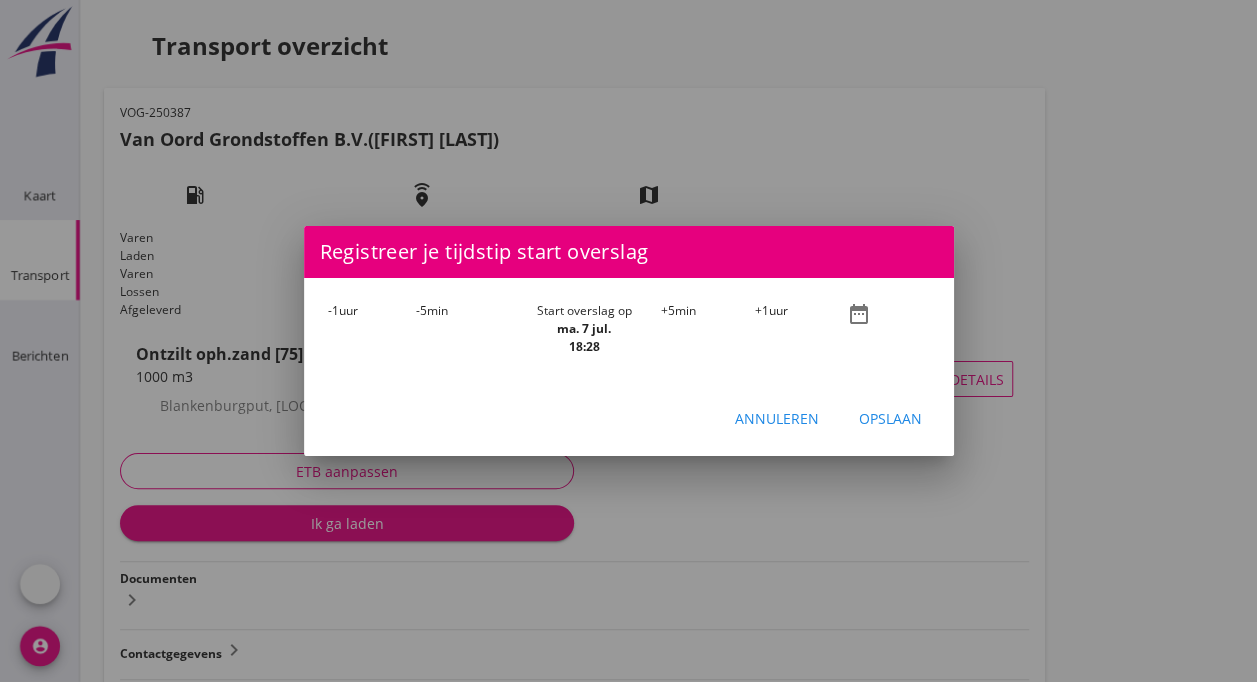 click at bounding box center (628, 341) 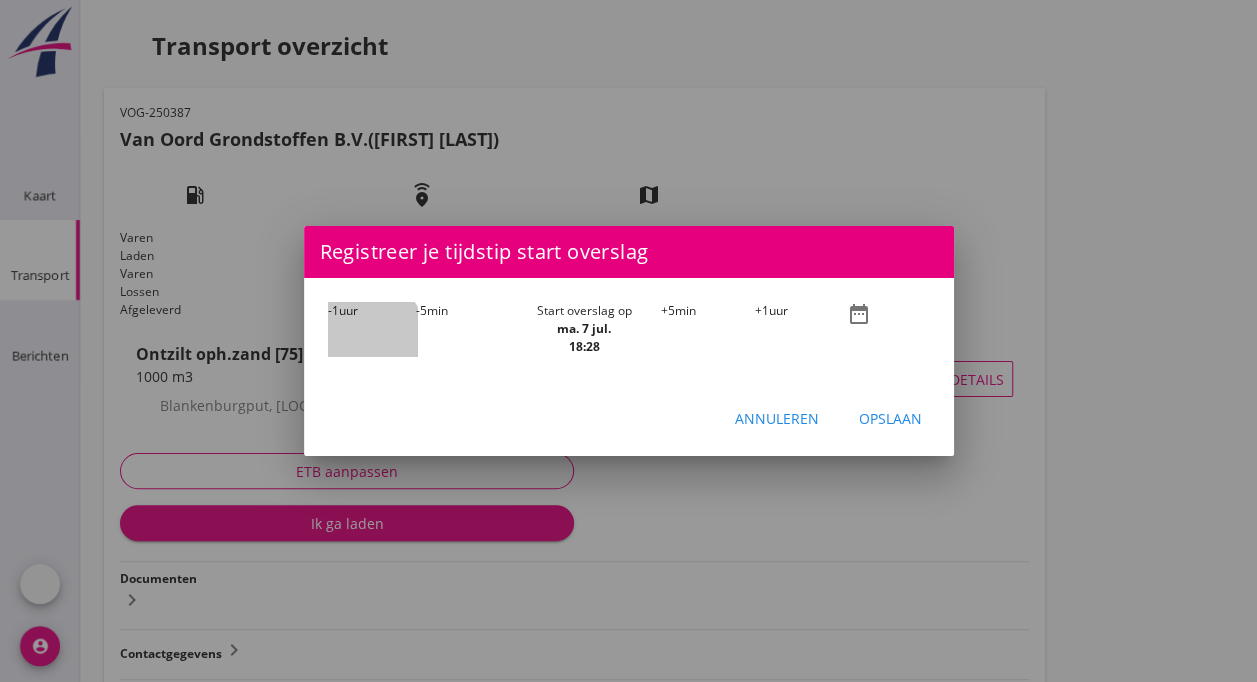 click on "-1  uur" at bounding box center (372, 329) 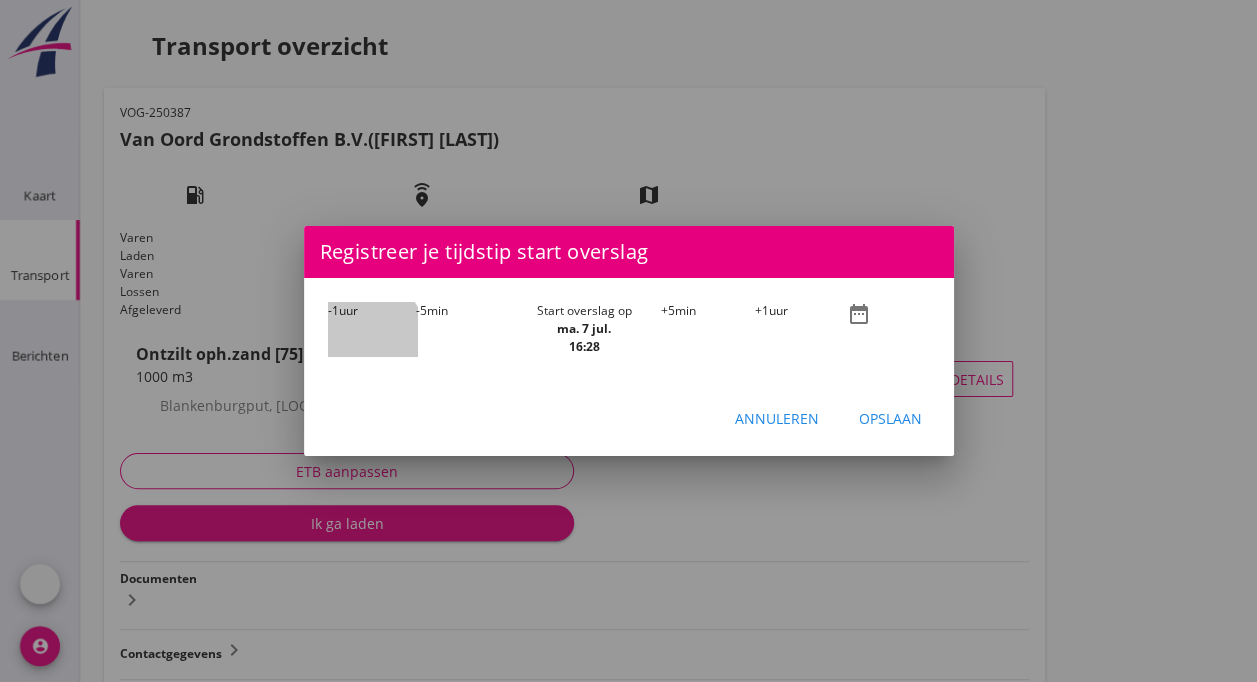 click on "-1  uur" at bounding box center [372, 329] 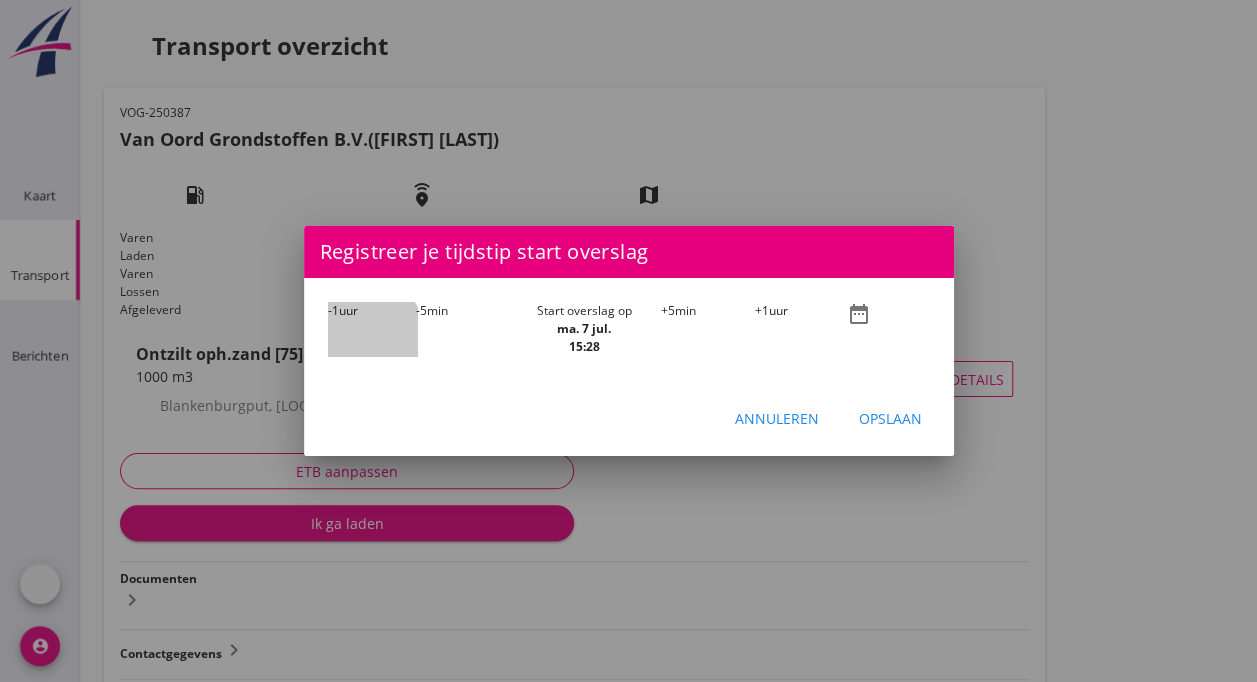 click on "-1  uur" at bounding box center [372, 329] 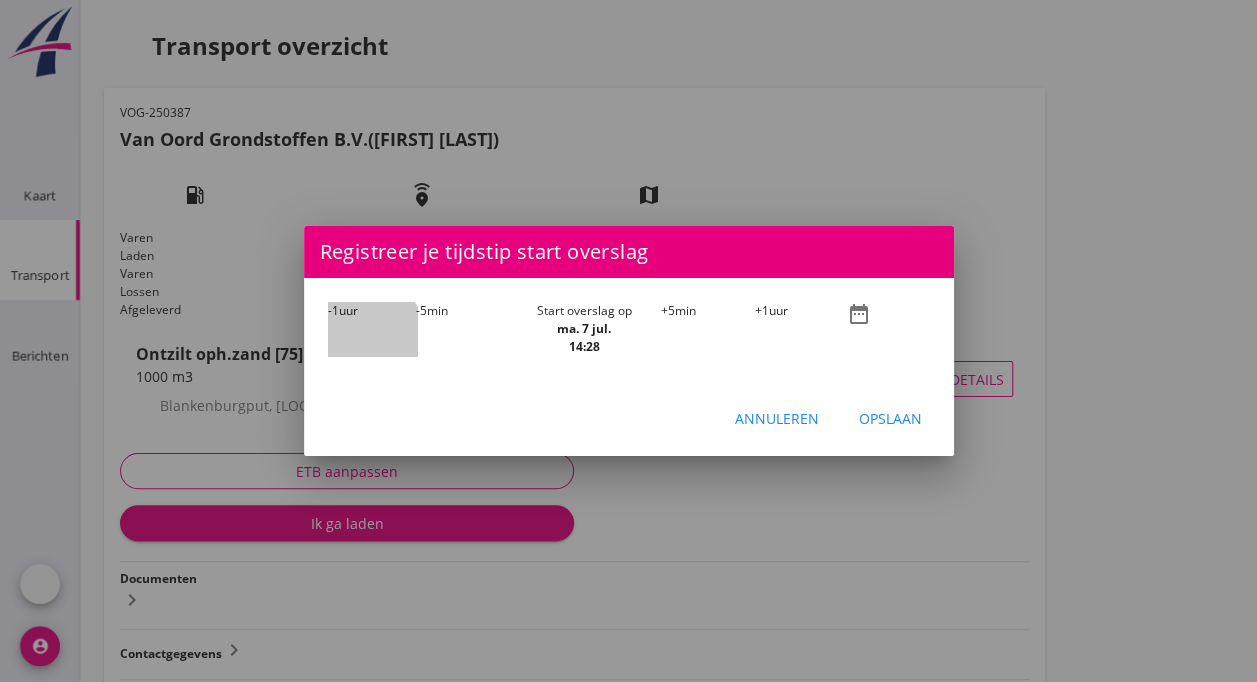 click on "-1  uur" at bounding box center (372, 329) 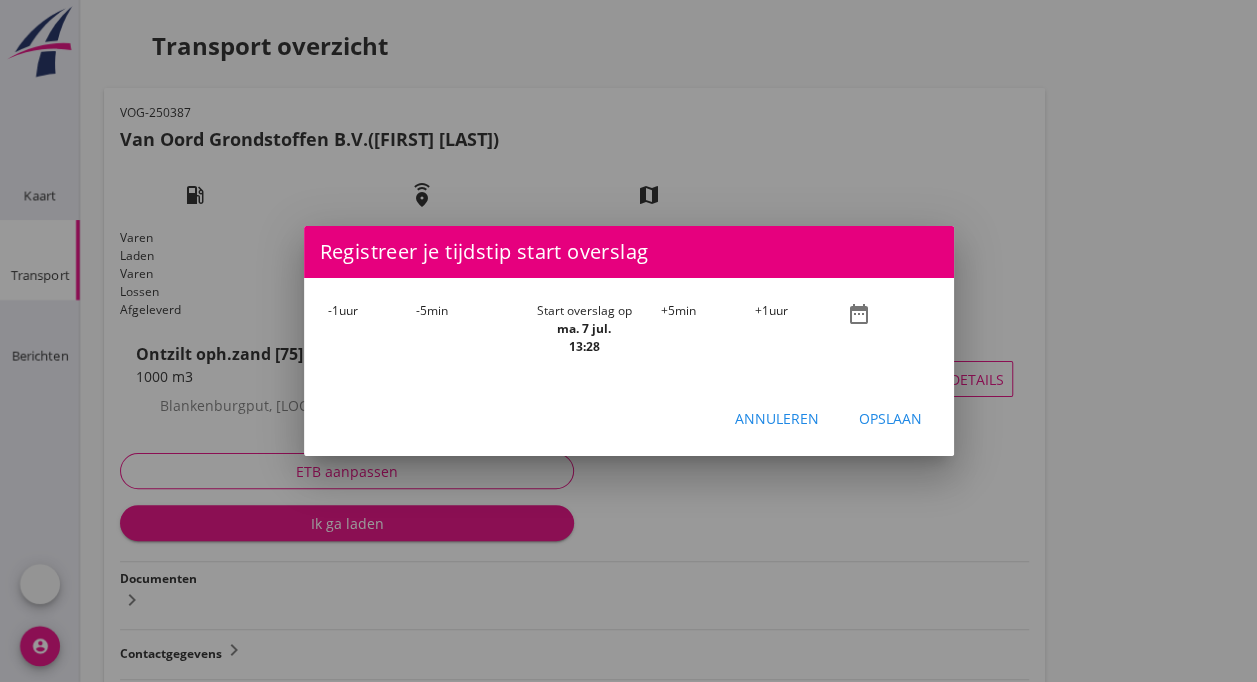 click on "+5  min" at bounding box center [708, 329] 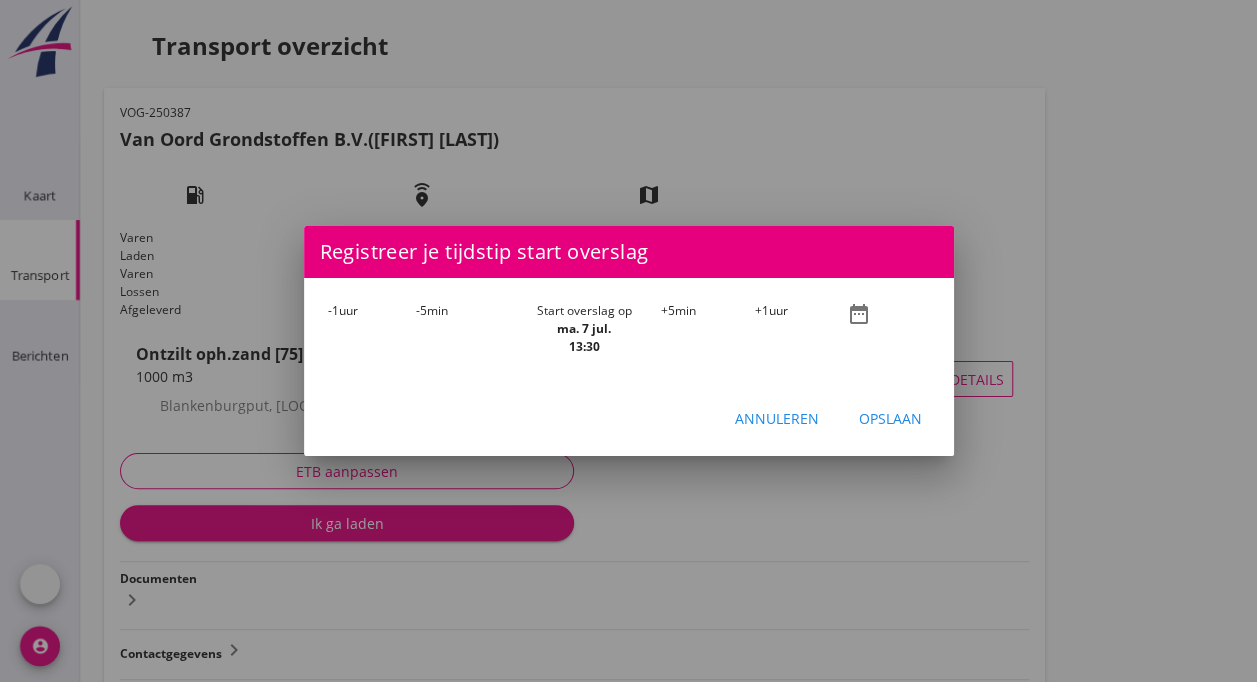 click on "Opslaan" at bounding box center [890, 418] 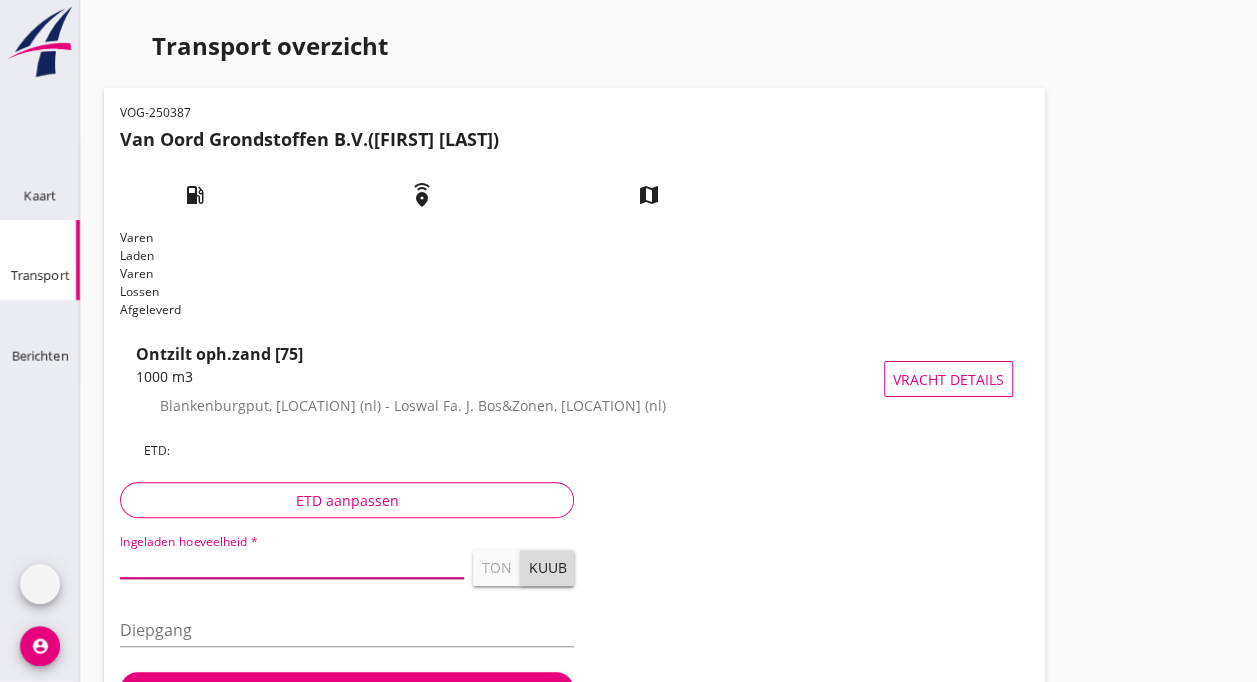 click at bounding box center [292, 562] 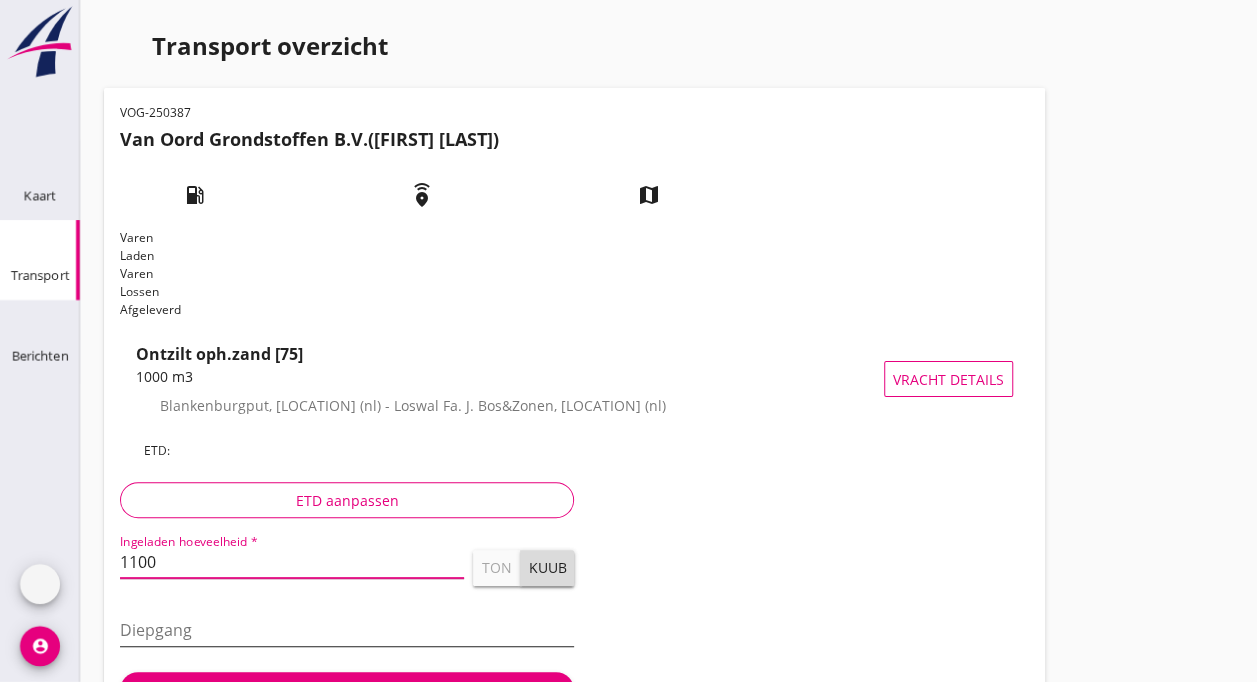 type on "1100" 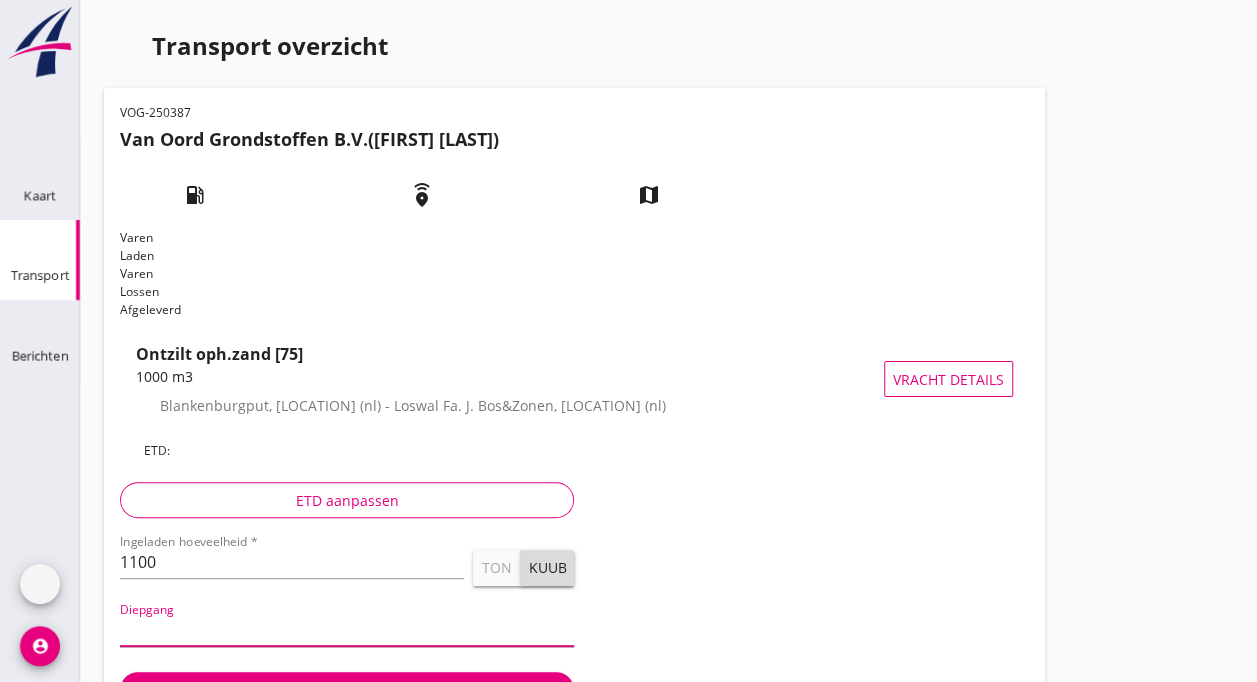 click at bounding box center [347, 630] 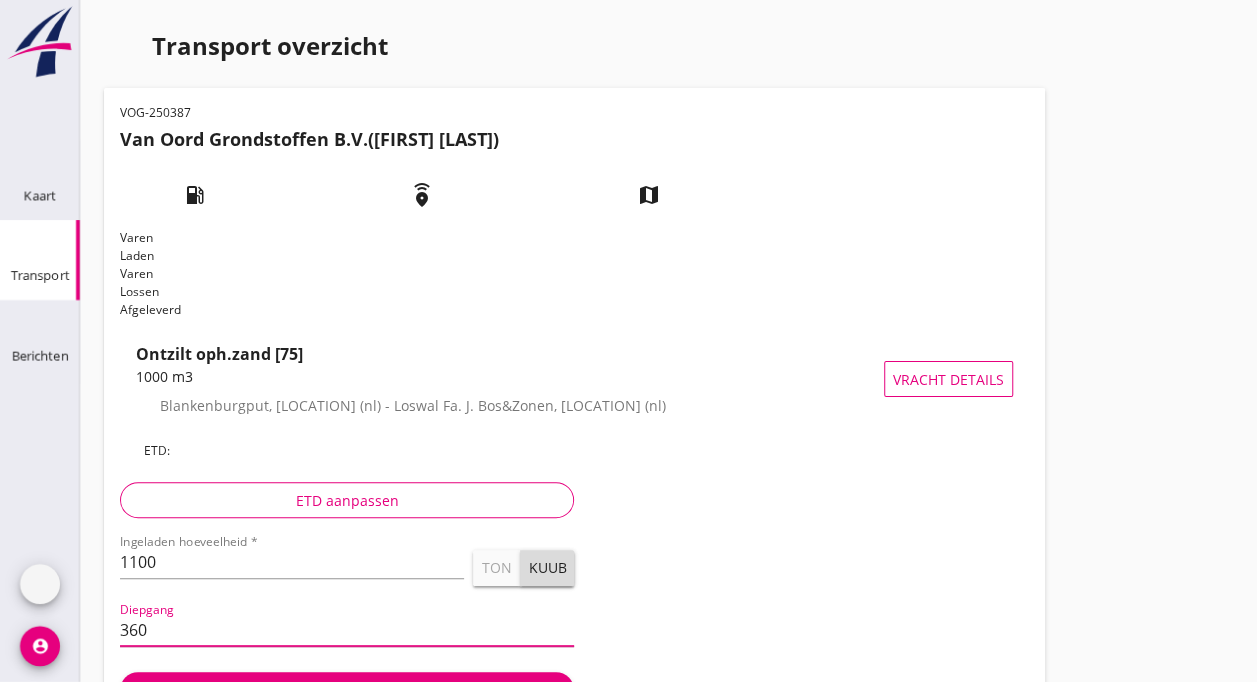 type on "360" 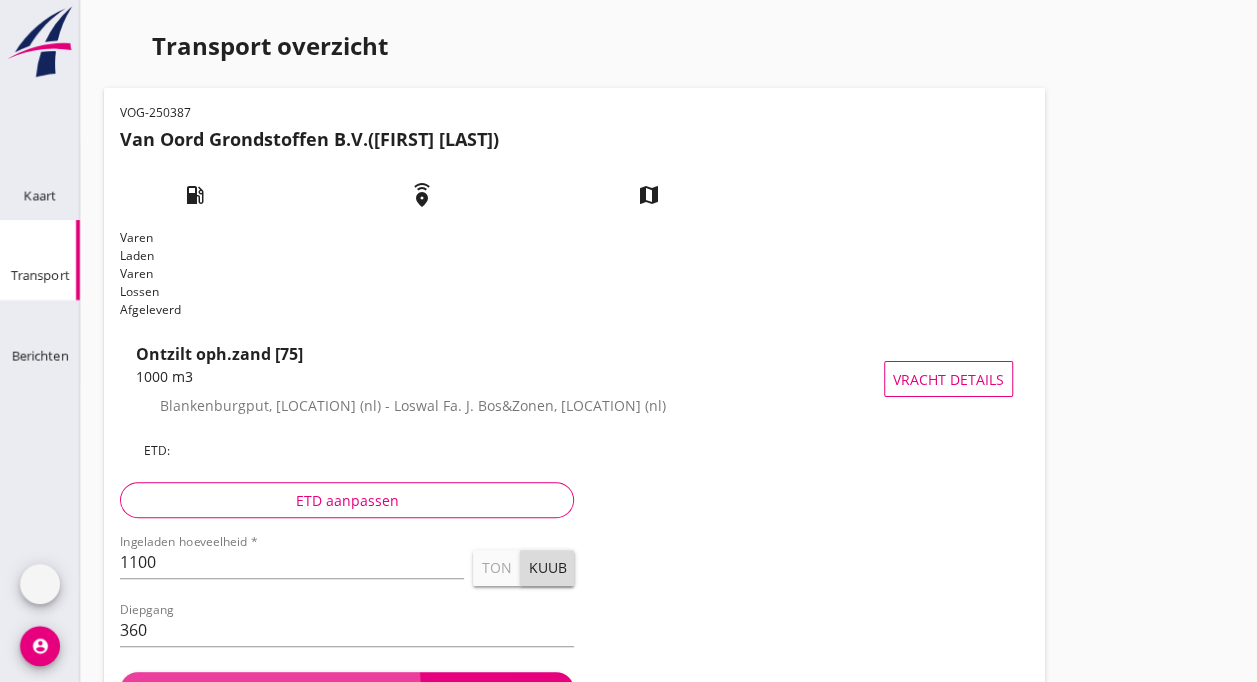 click on "Ik ben vol" at bounding box center (347, 690) 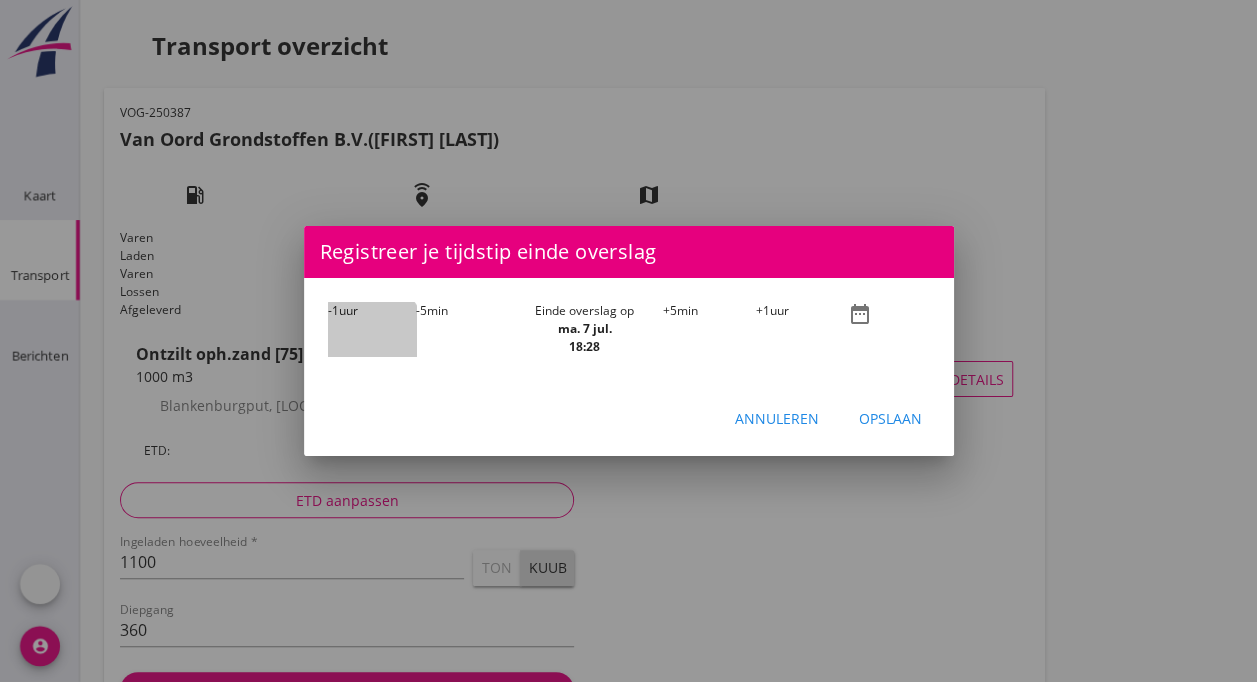 click on "-1  uur" at bounding box center [372, 329] 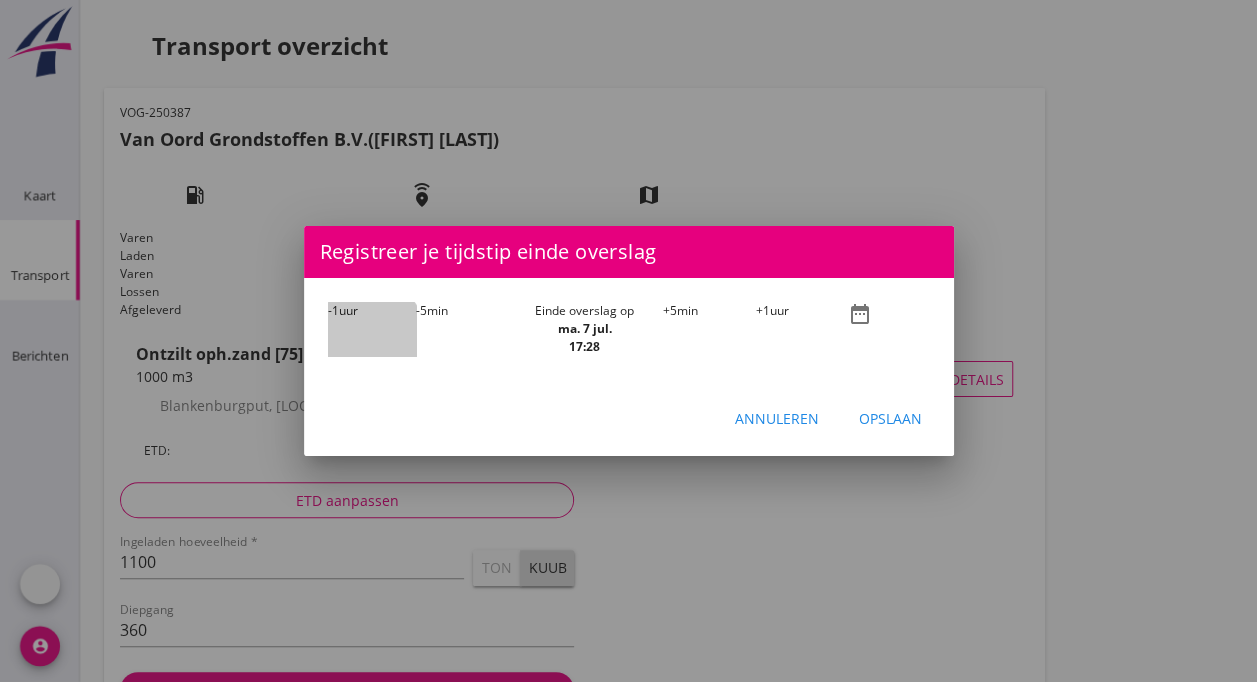 click on "-1  uur" at bounding box center [372, 329] 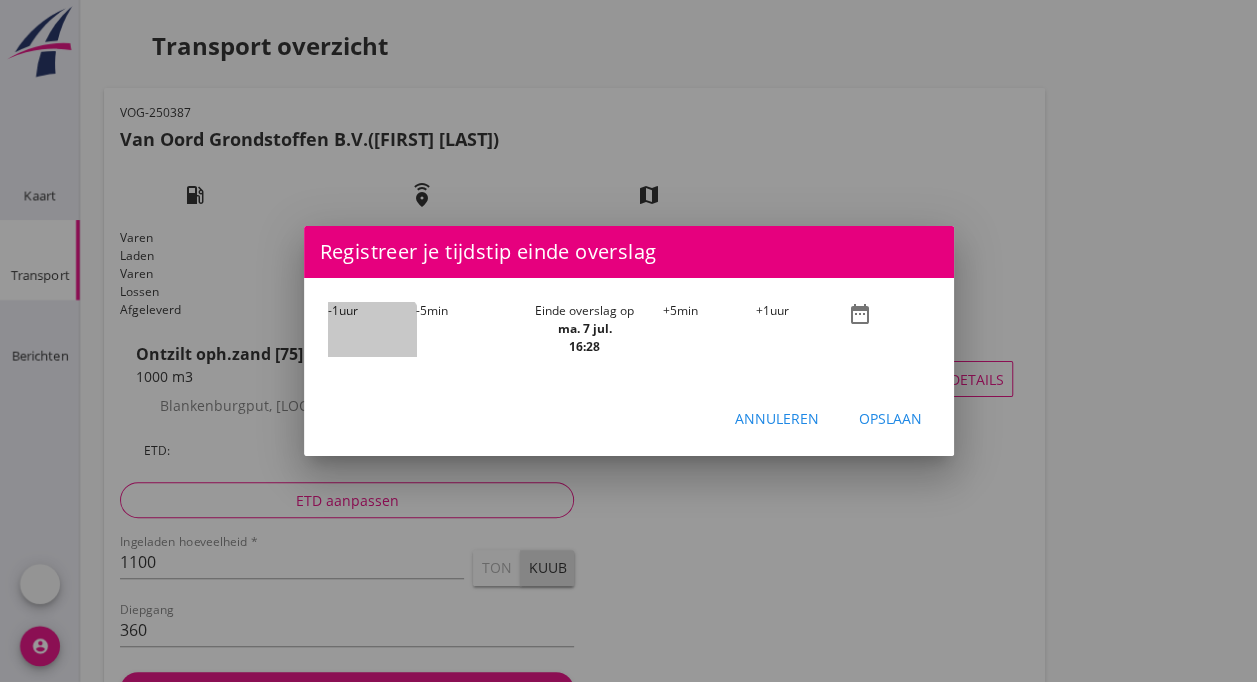 click on "-1  uur" at bounding box center [372, 329] 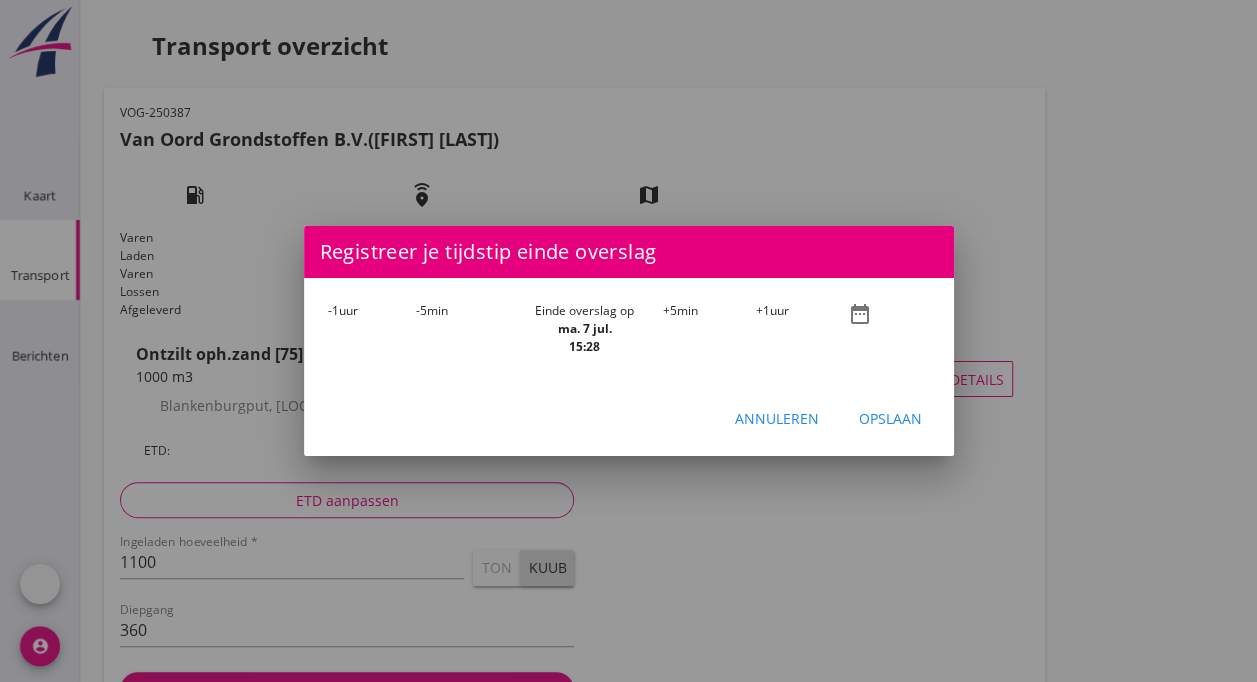 click on "+5  min" at bounding box center (709, 329) 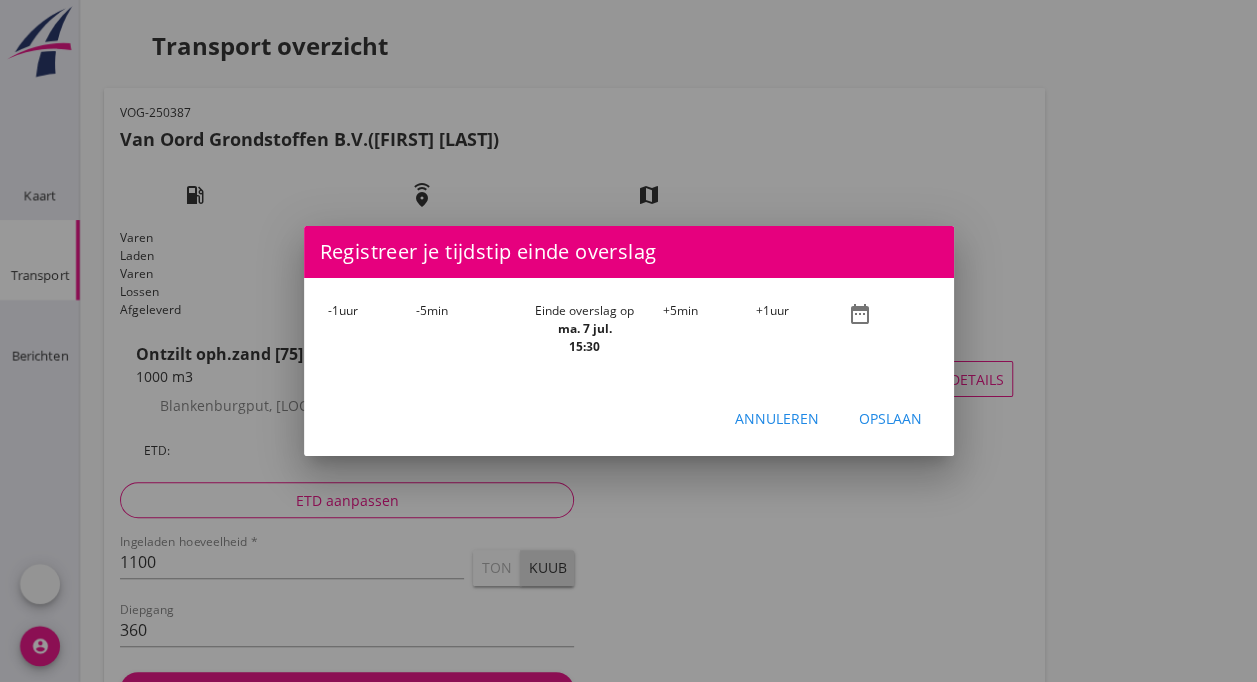 click on "Opslaan" at bounding box center (890, 418) 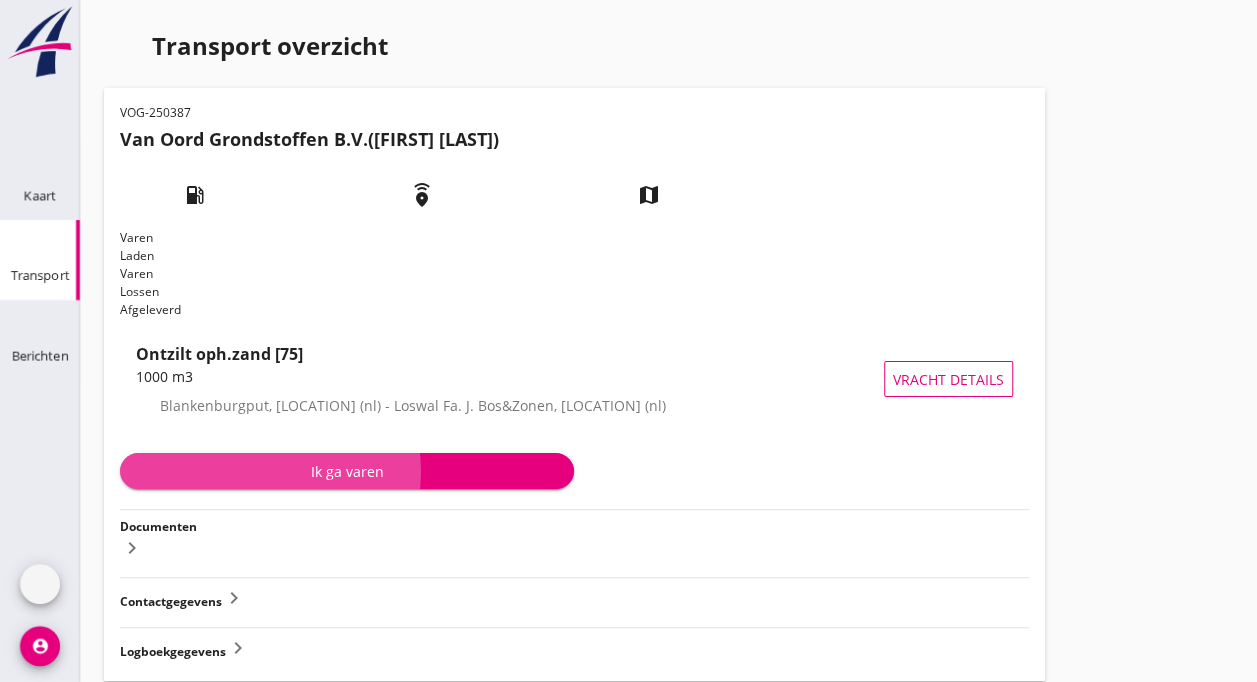 click on "Ik ga varen" at bounding box center (347, 471) 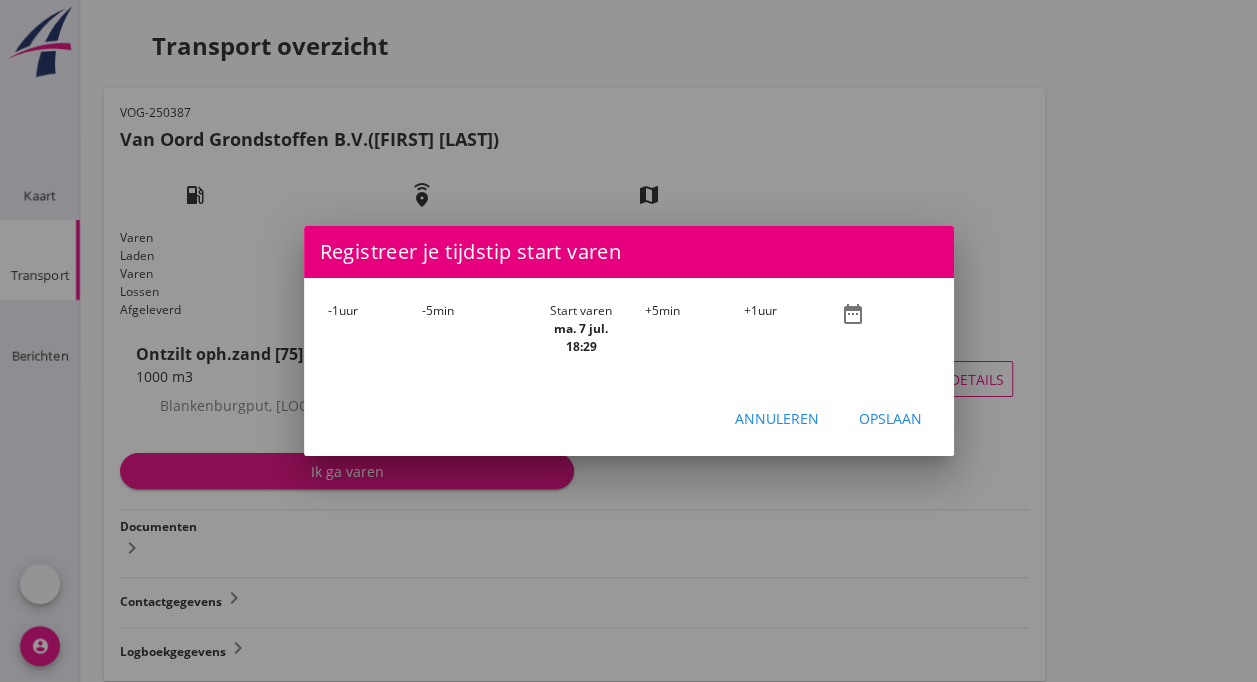click on "-1  uur" at bounding box center (375, 329) 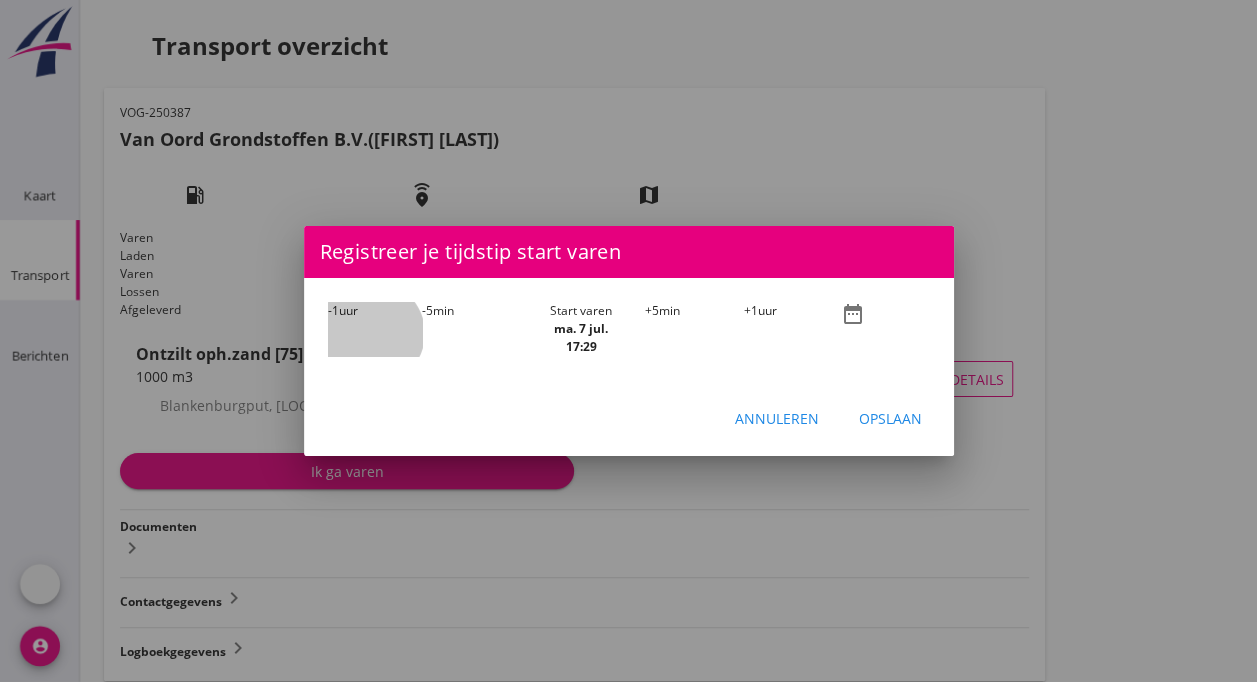 click on "-1  uur" at bounding box center [375, 329] 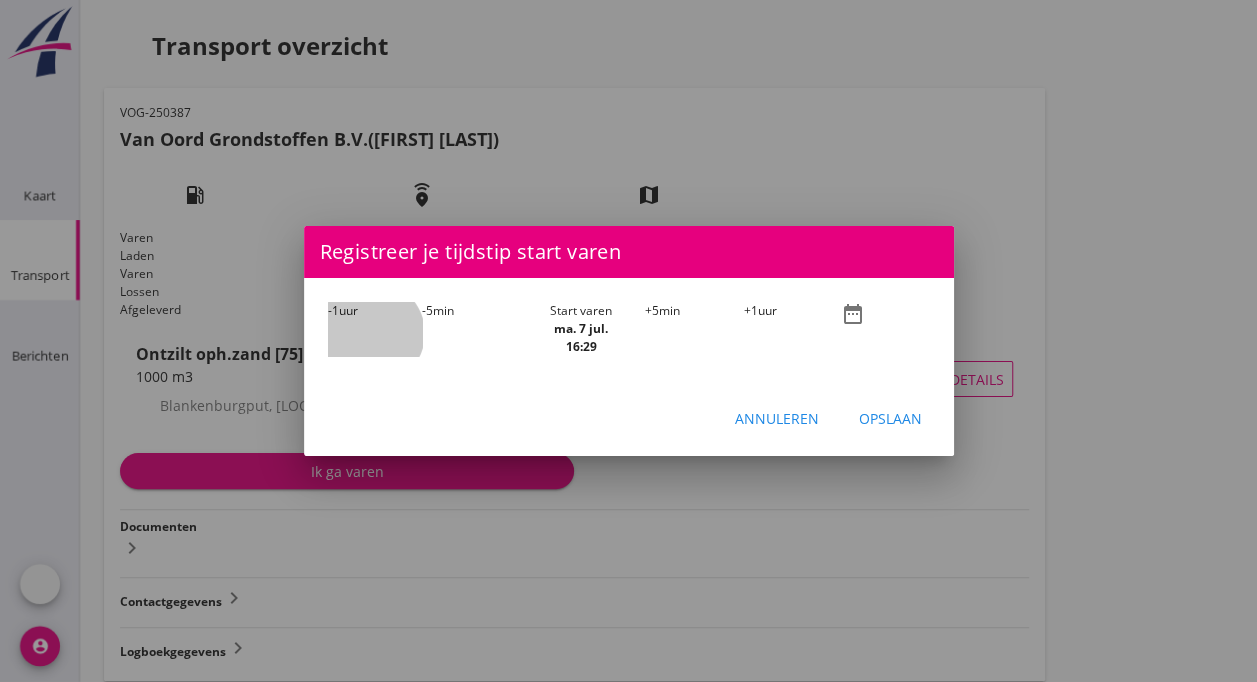 click on "-1  uur" at bounding box center [375, 329] 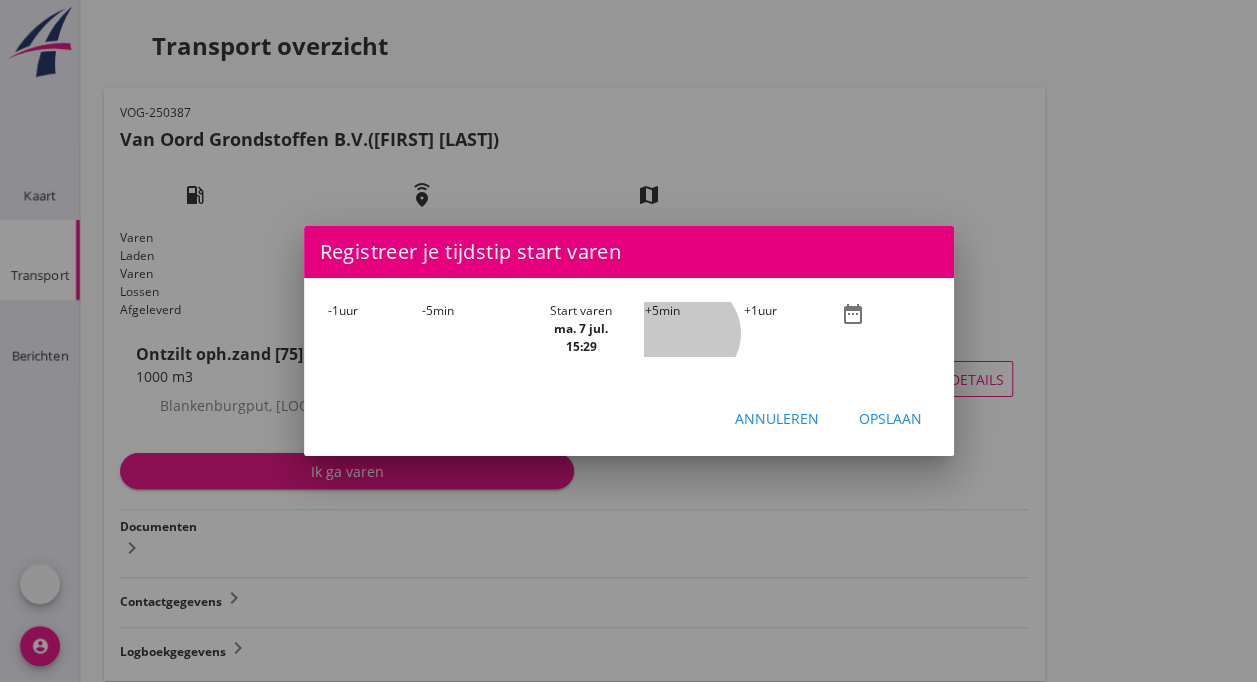 click on "+5" at bounding box center [651, 310] 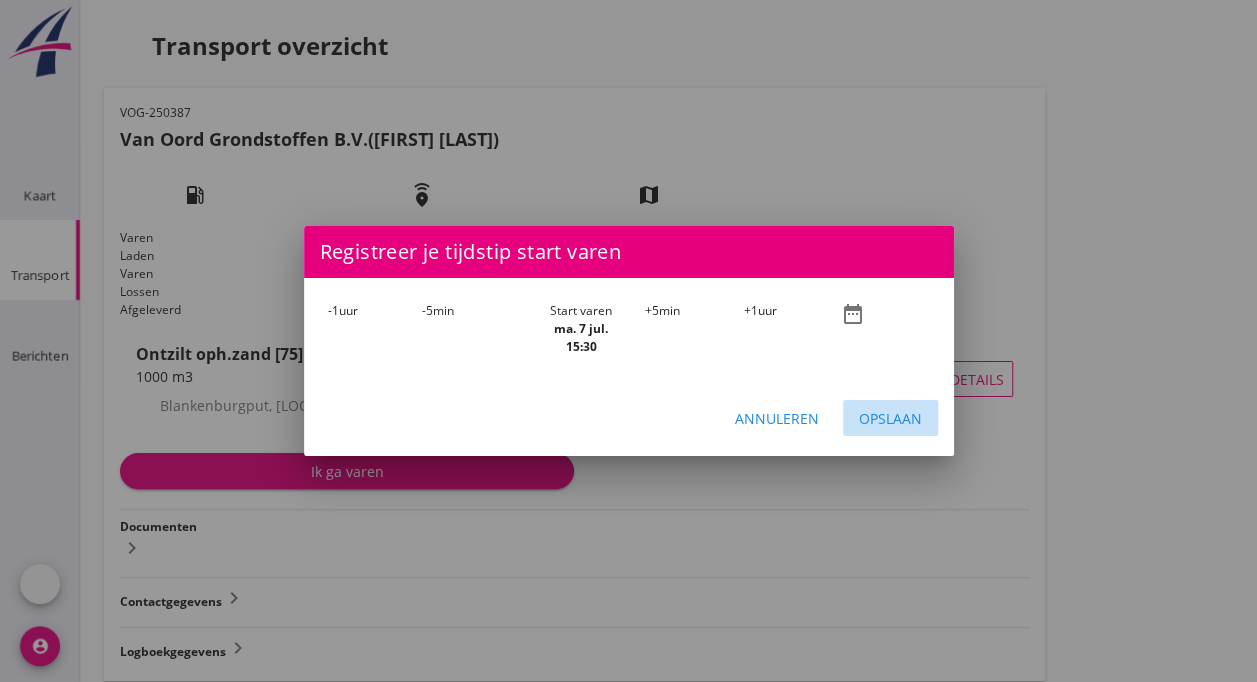 click on "Opslaan" at bounding box center (890, 418) 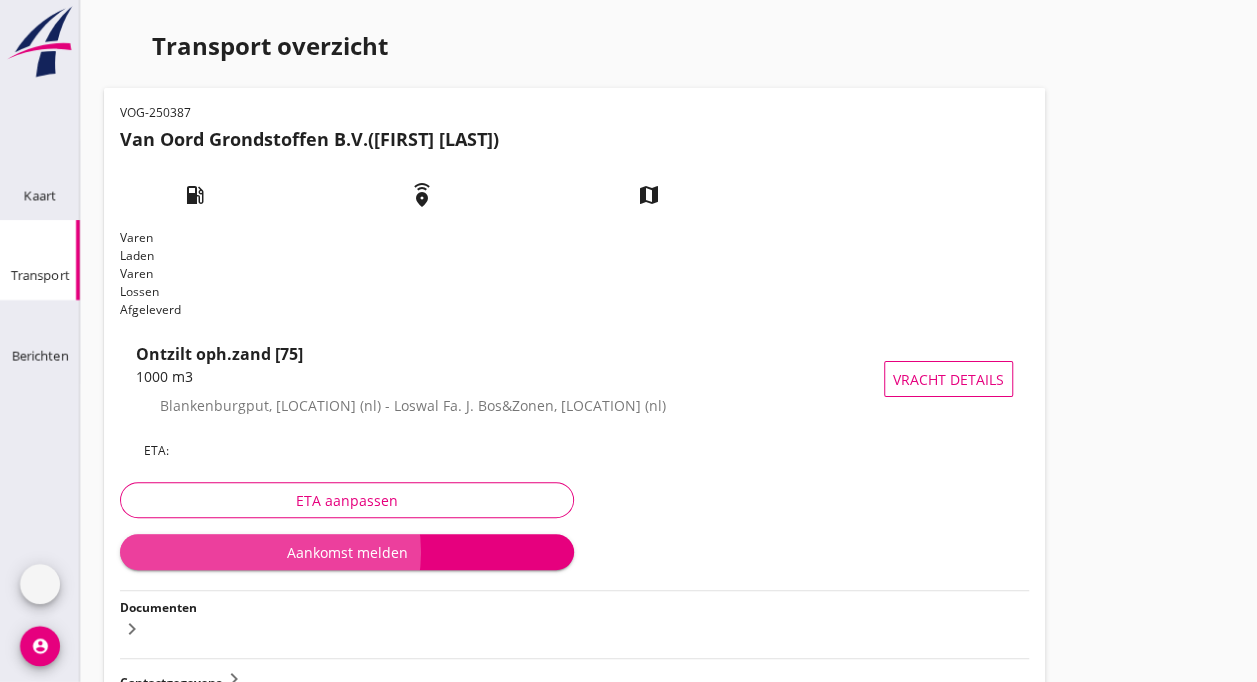 click on "Aankomst melden" at bounding box center (347, 552) 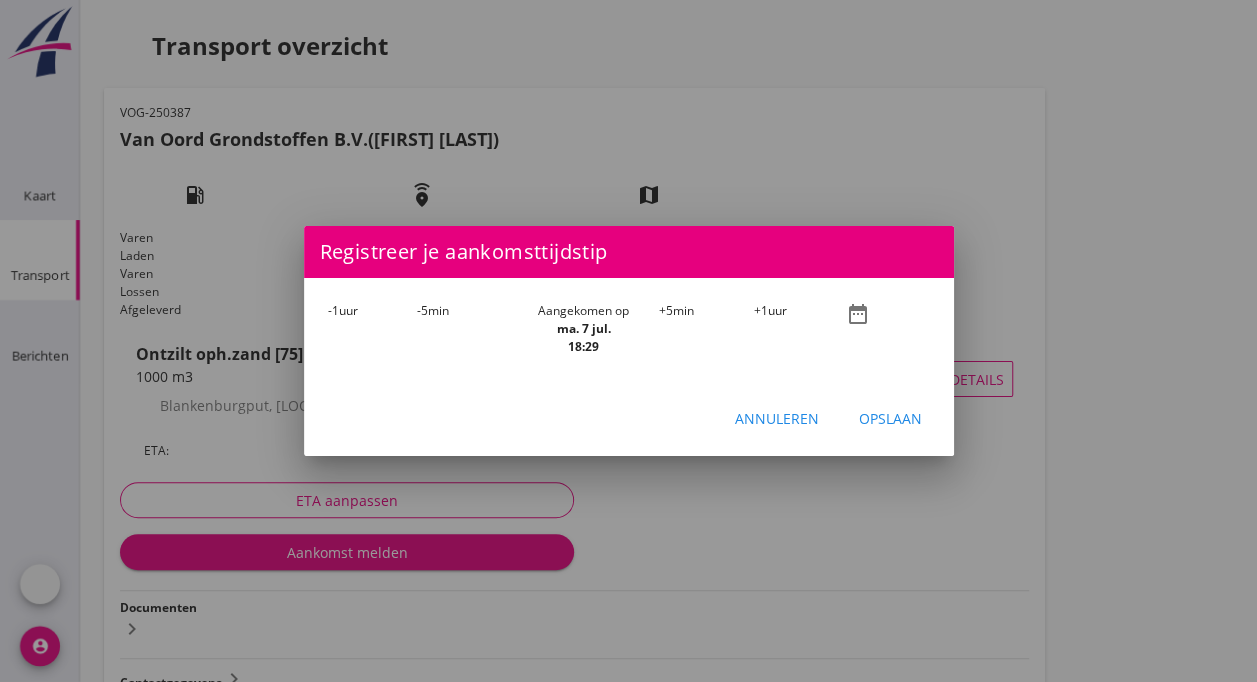 click on "-5  min" at bounding box center (463, 329) 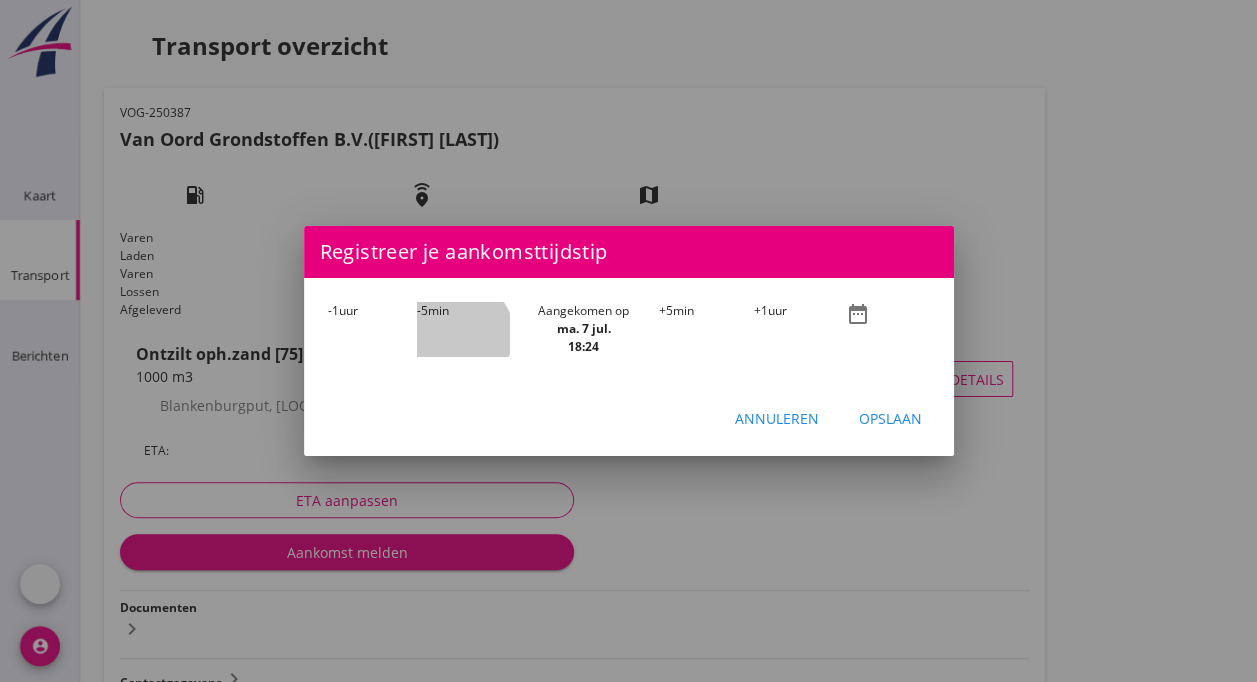 click on "-5  min" at bounding box center [463, 329] 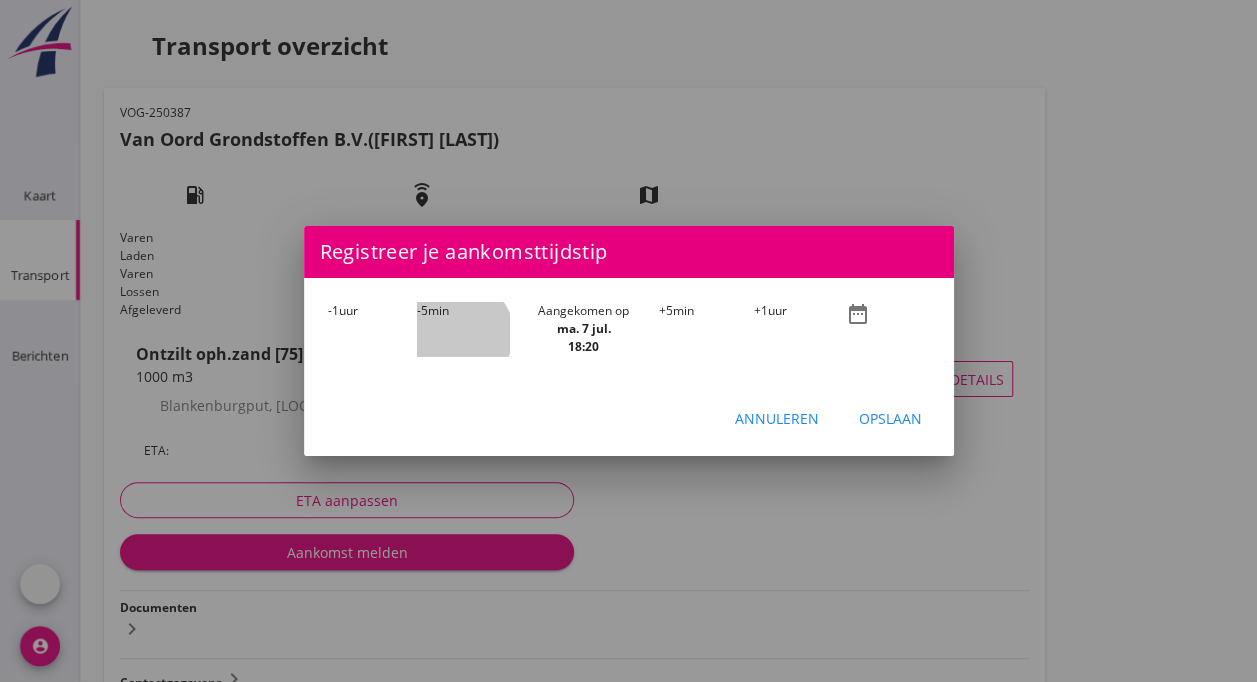 click on "-5  min" at bounding box center (463, 329) 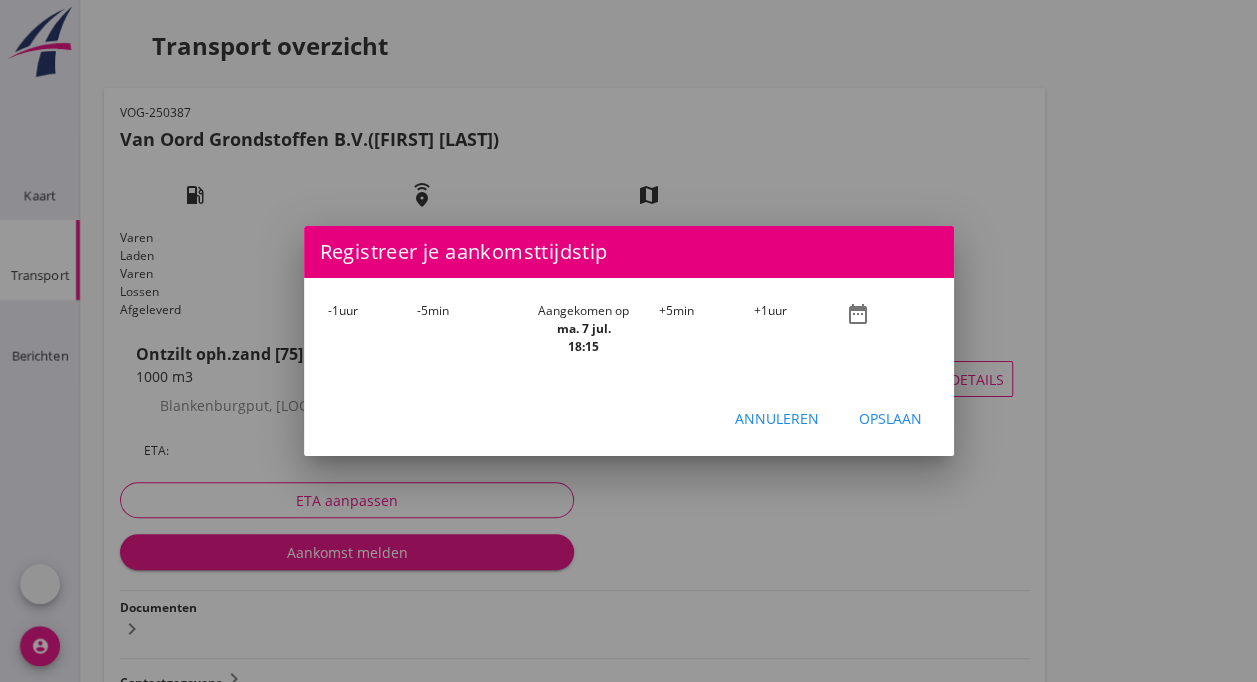 click on "Opslaan" at bounding box center (890, 418) 